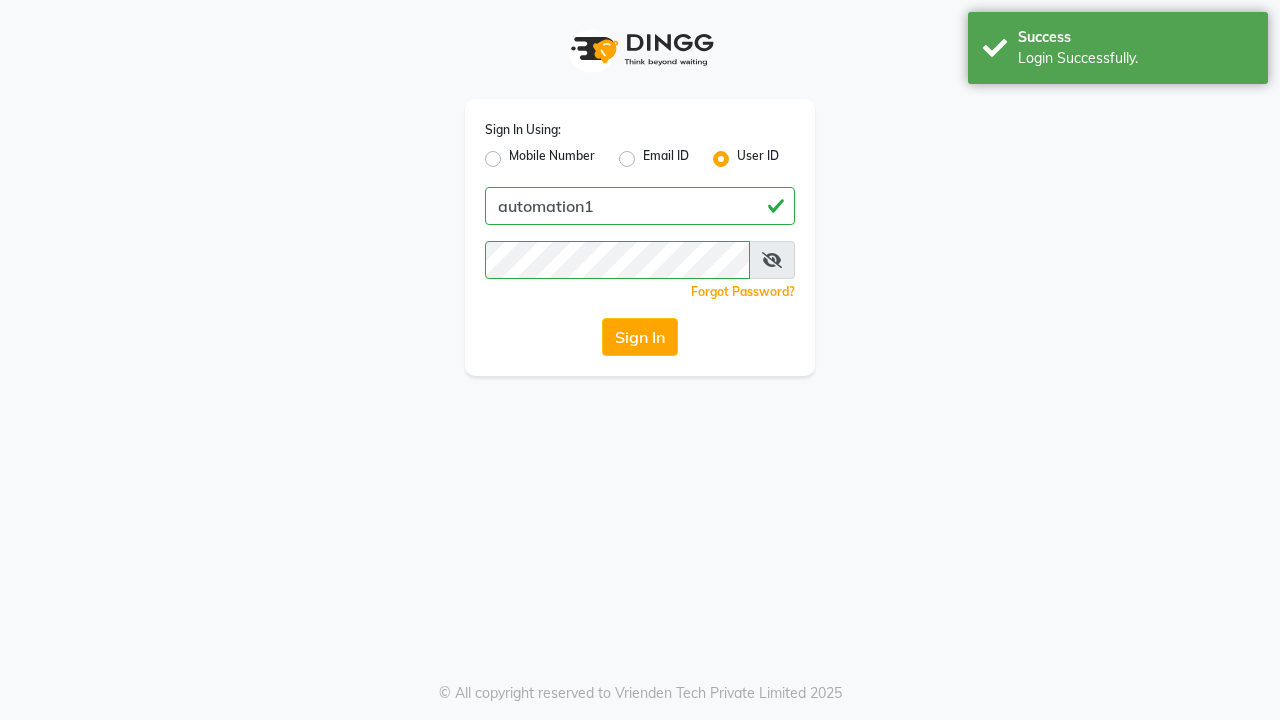 scroll, scrollTop: 0, scrollLeft: 0, axis: both 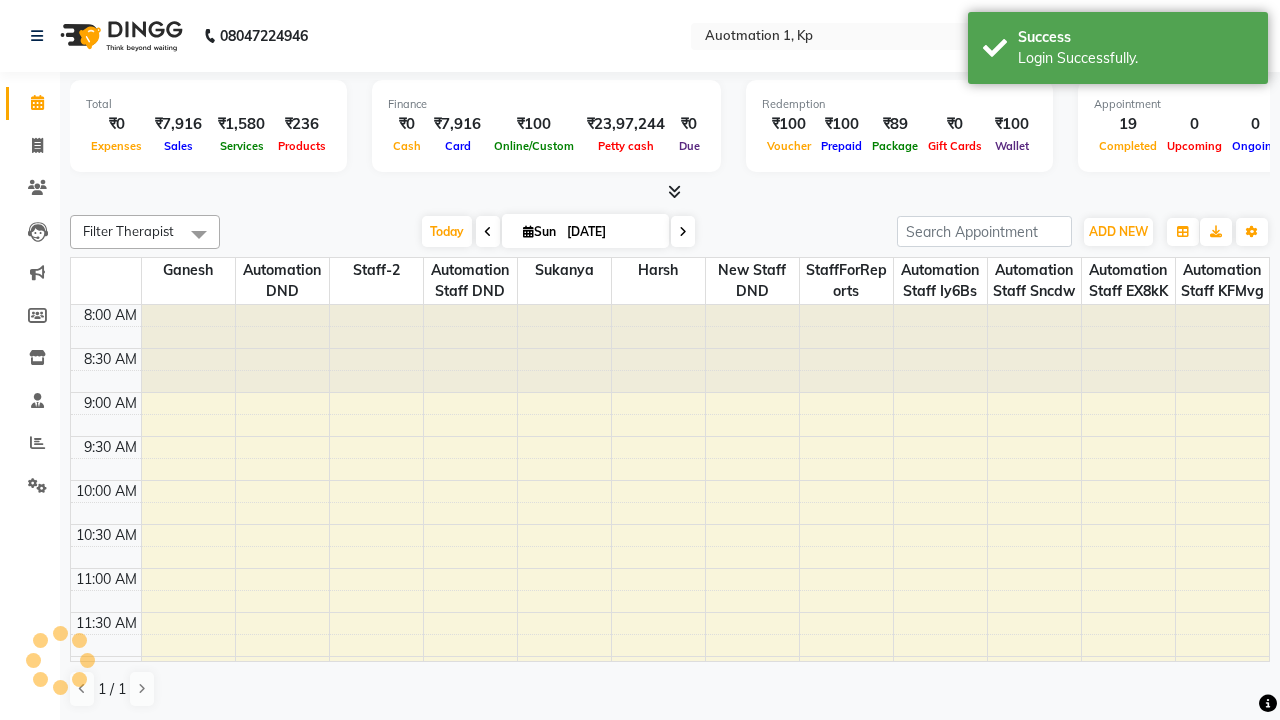 select on "en" 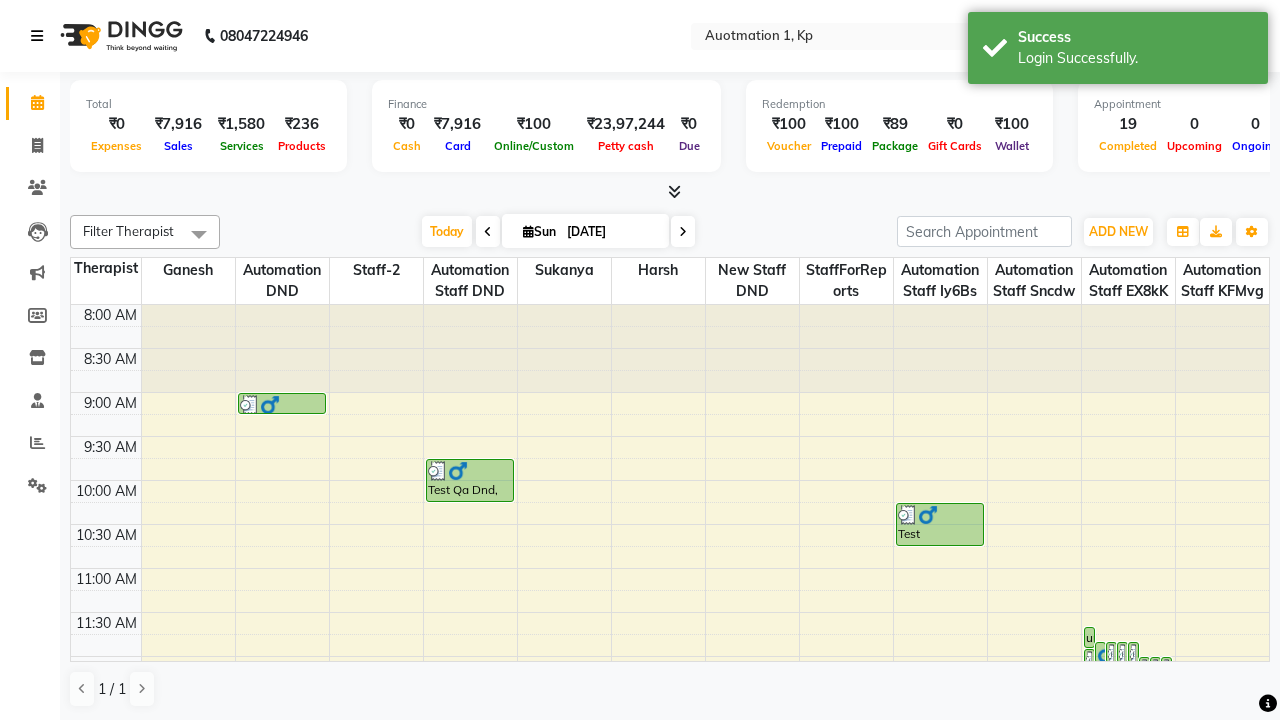 click at bounding box center [37, 36] 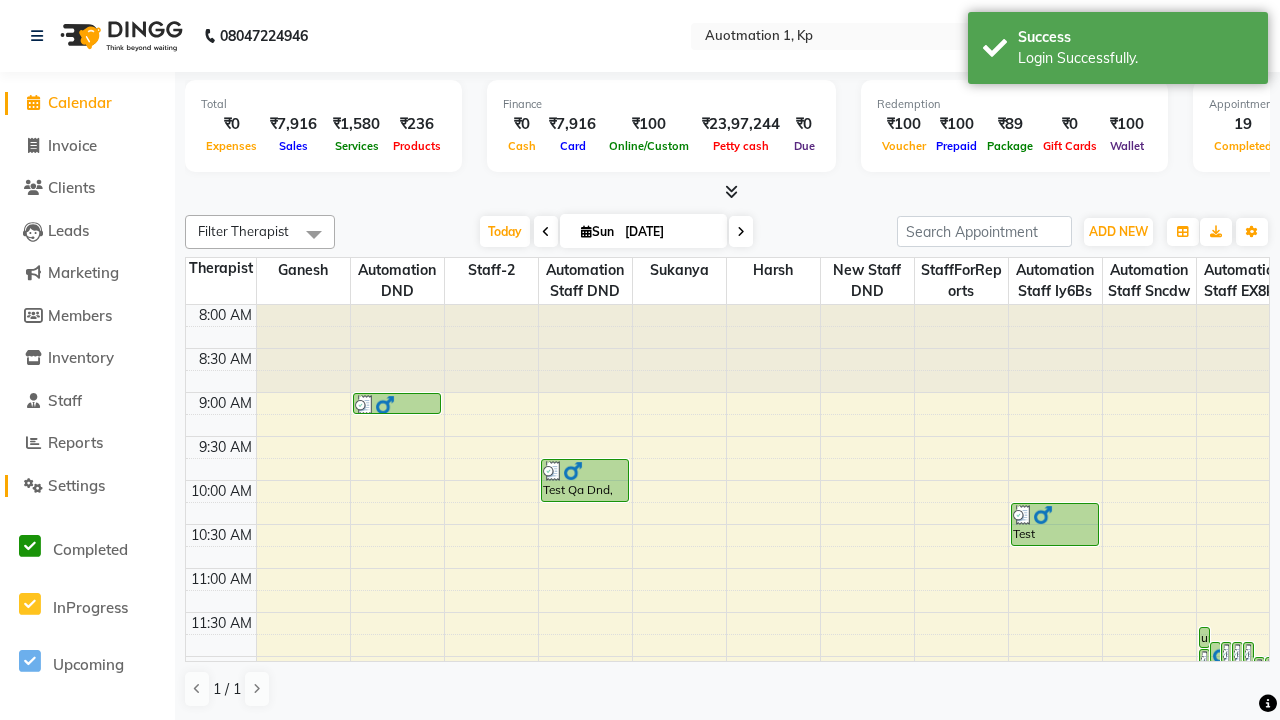 click on "Settings" 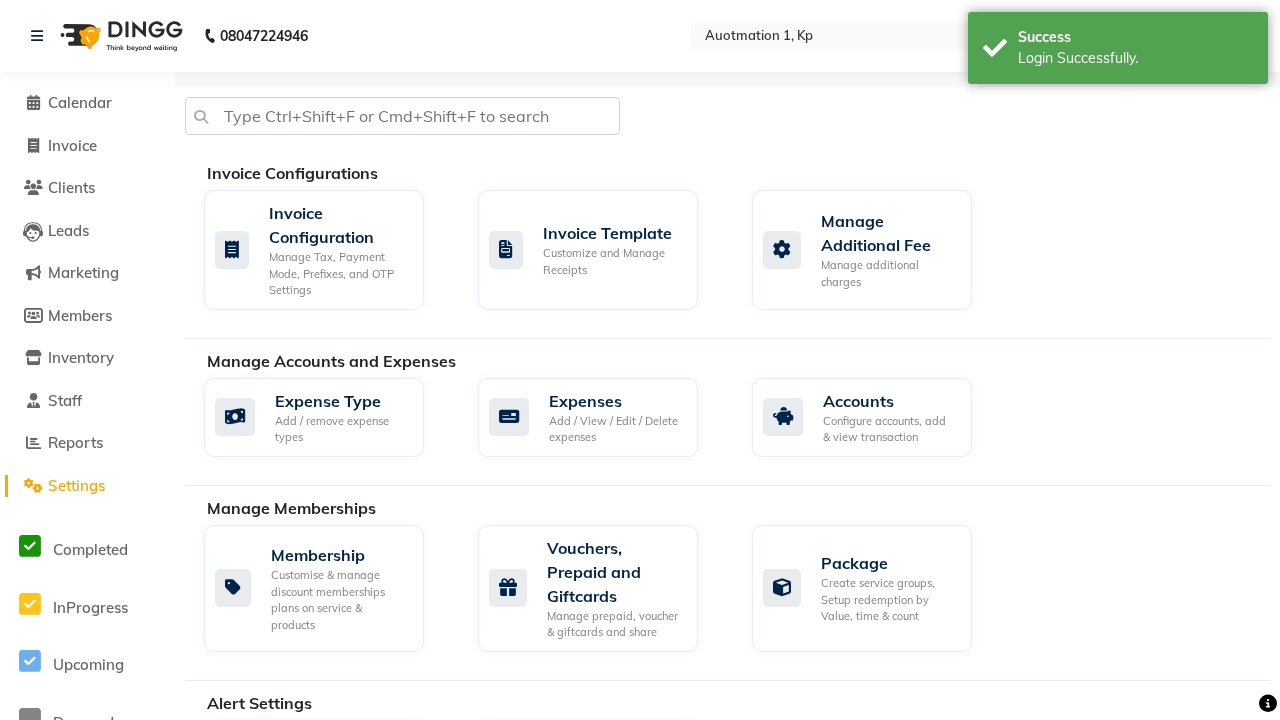 click on "Manage Services" 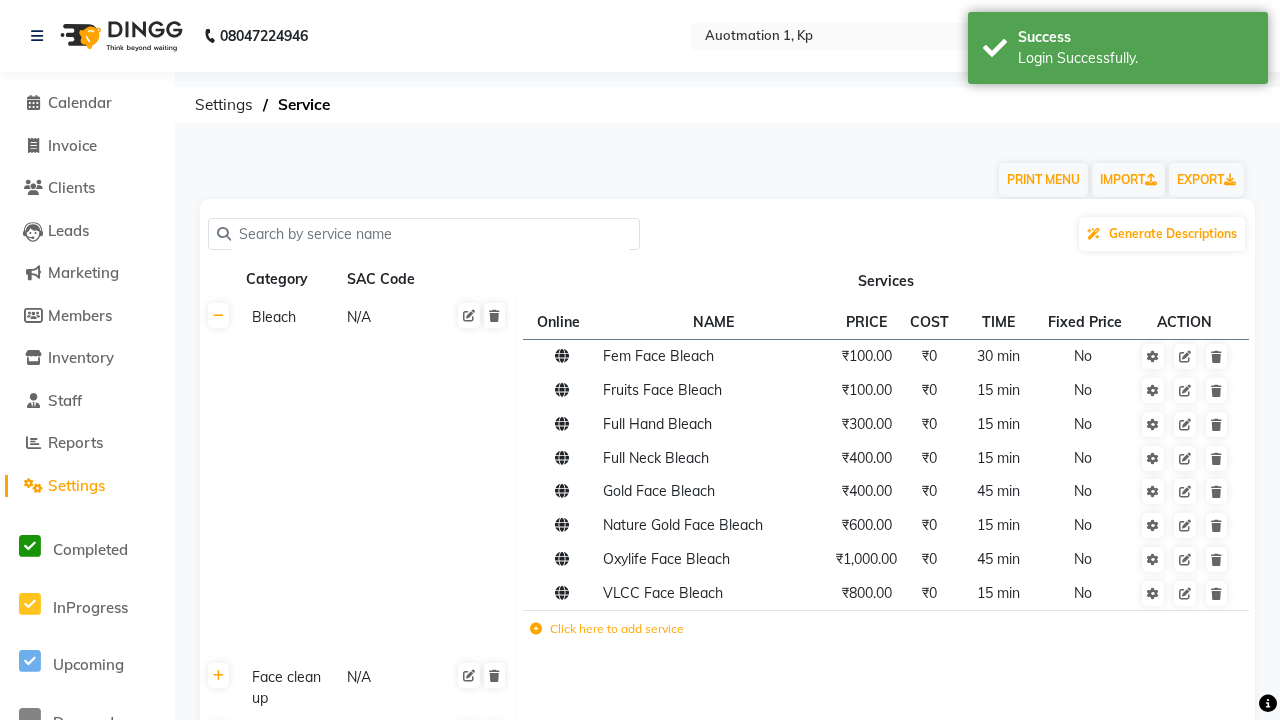 scroll, scrollTop: 2068, scrollLeft: 0, axis: vertical 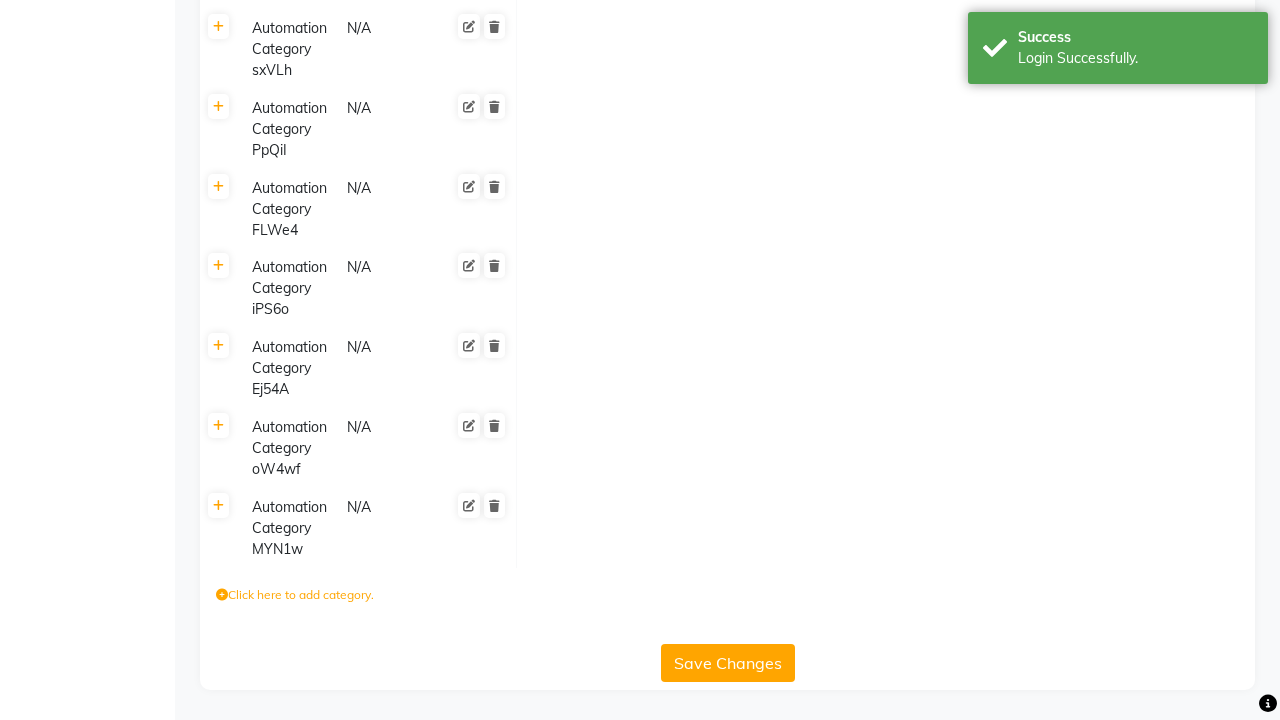 click on "Click here to add category." 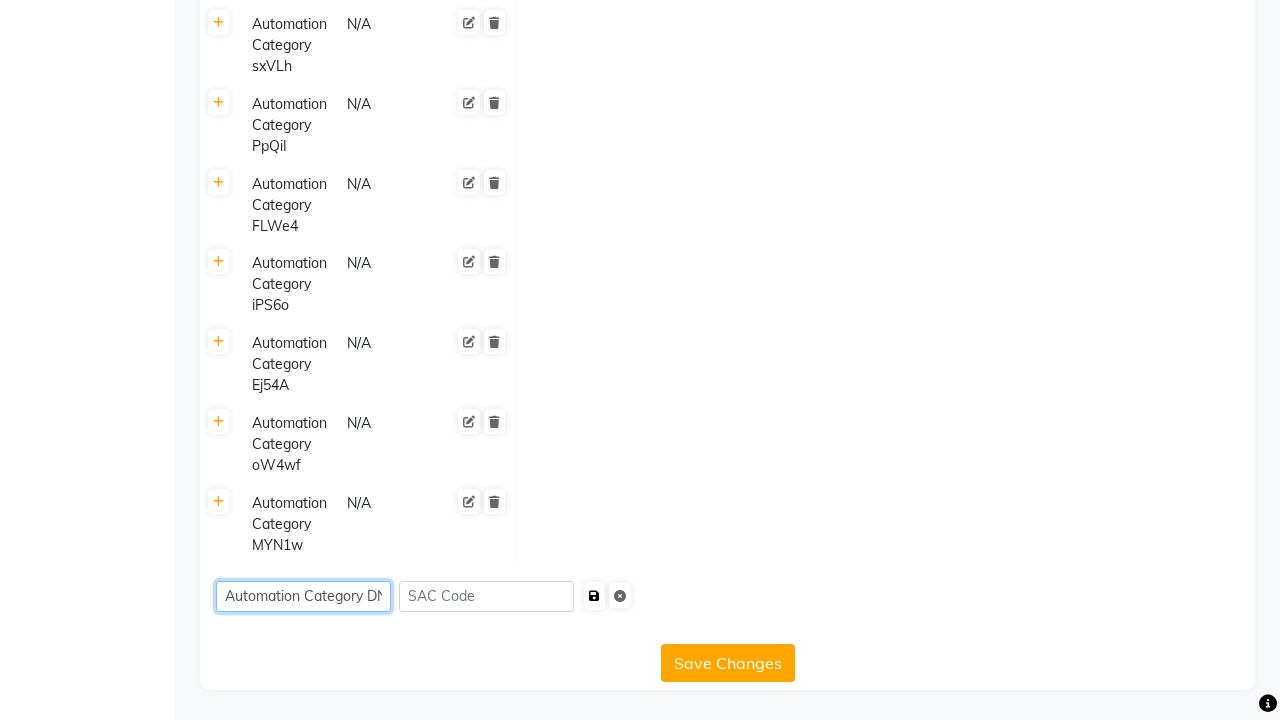 type on "Automation Category DNSGk" 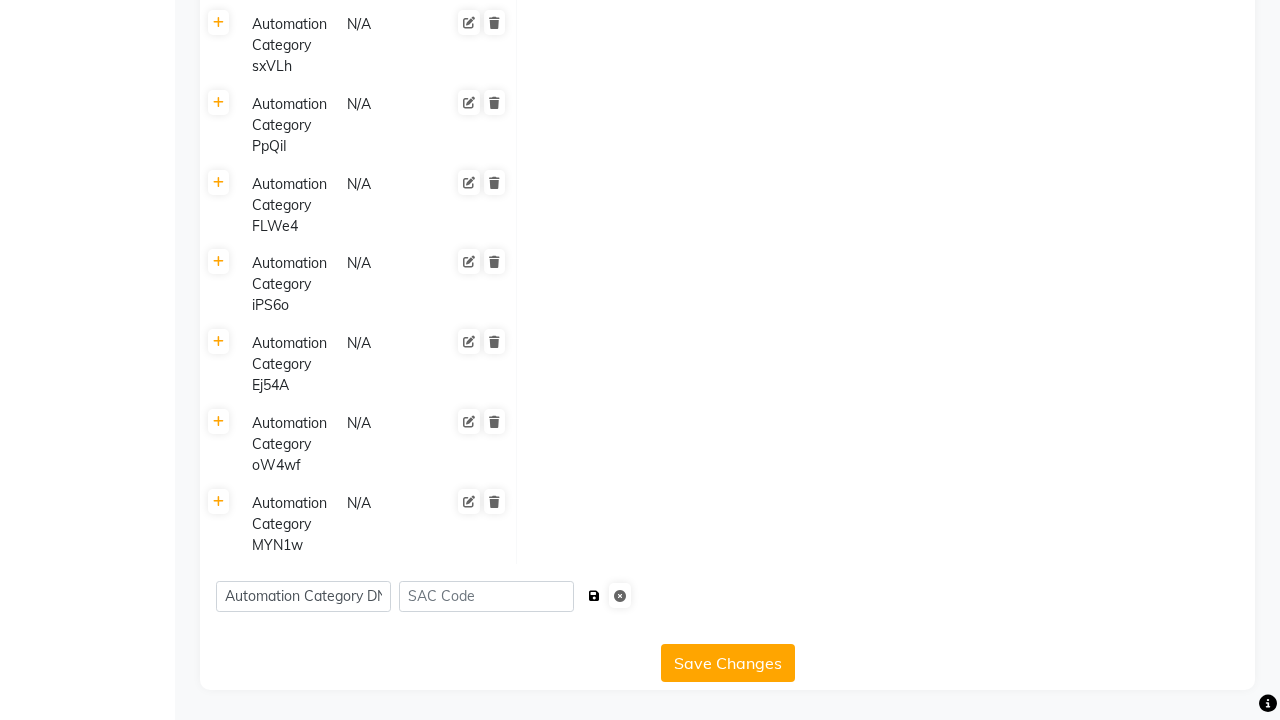 click at bounding box center [594, 596] 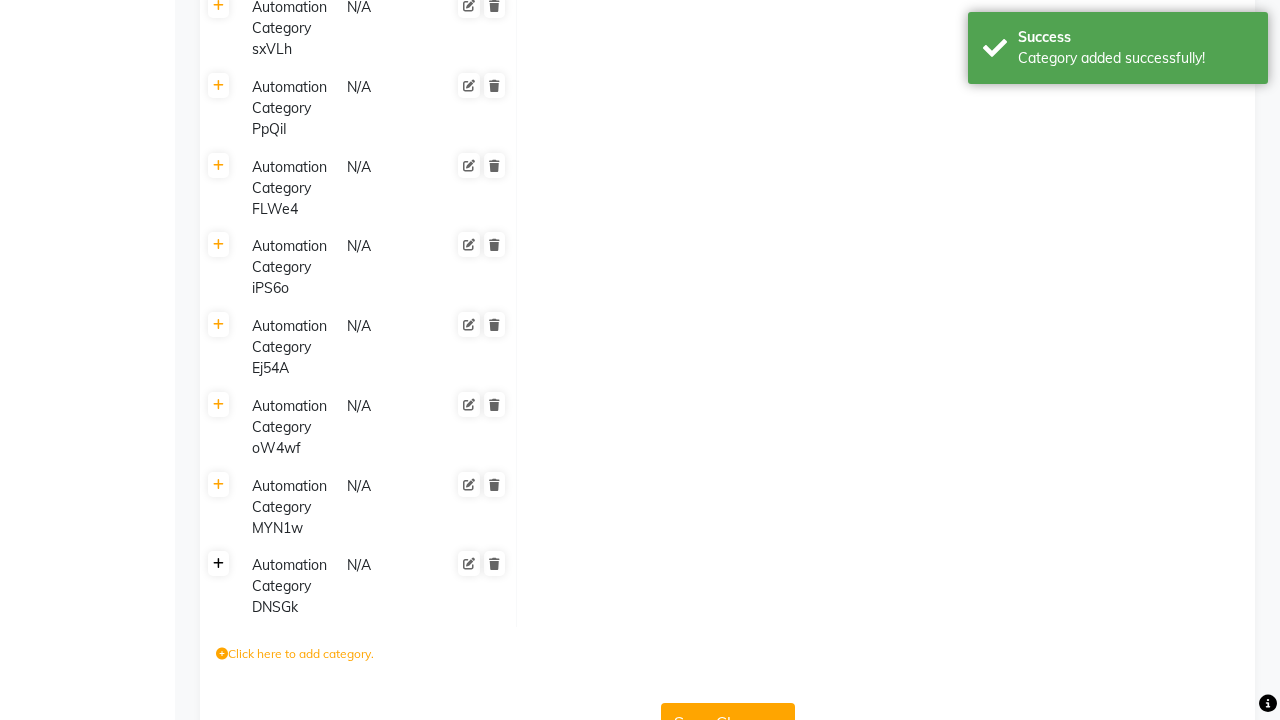 click on "Category added successfully!" at bounding box center (1135, 58) 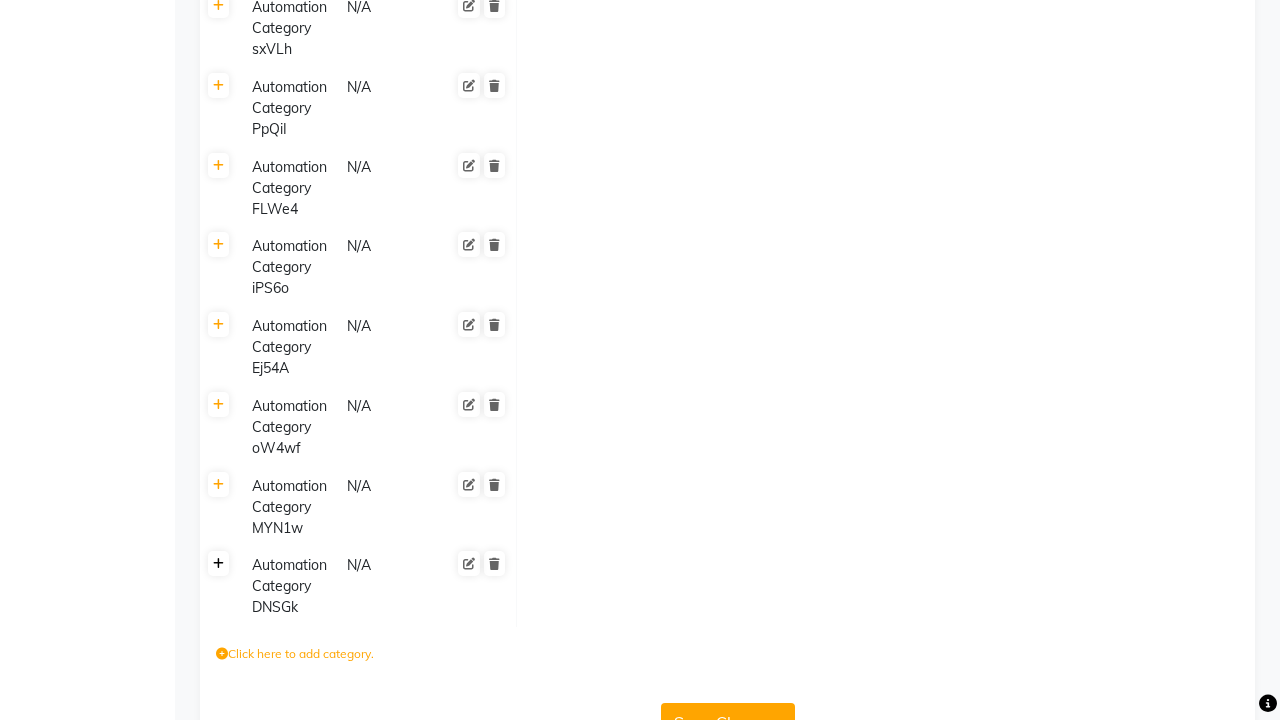 click 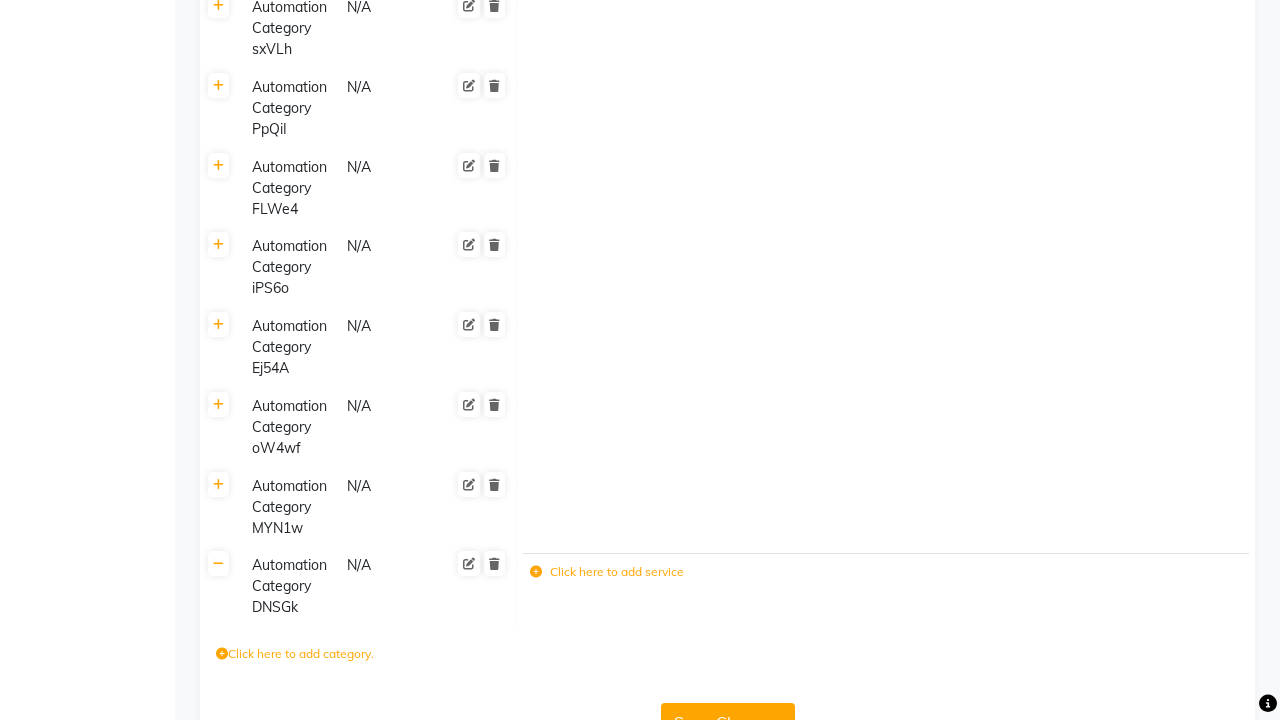 click 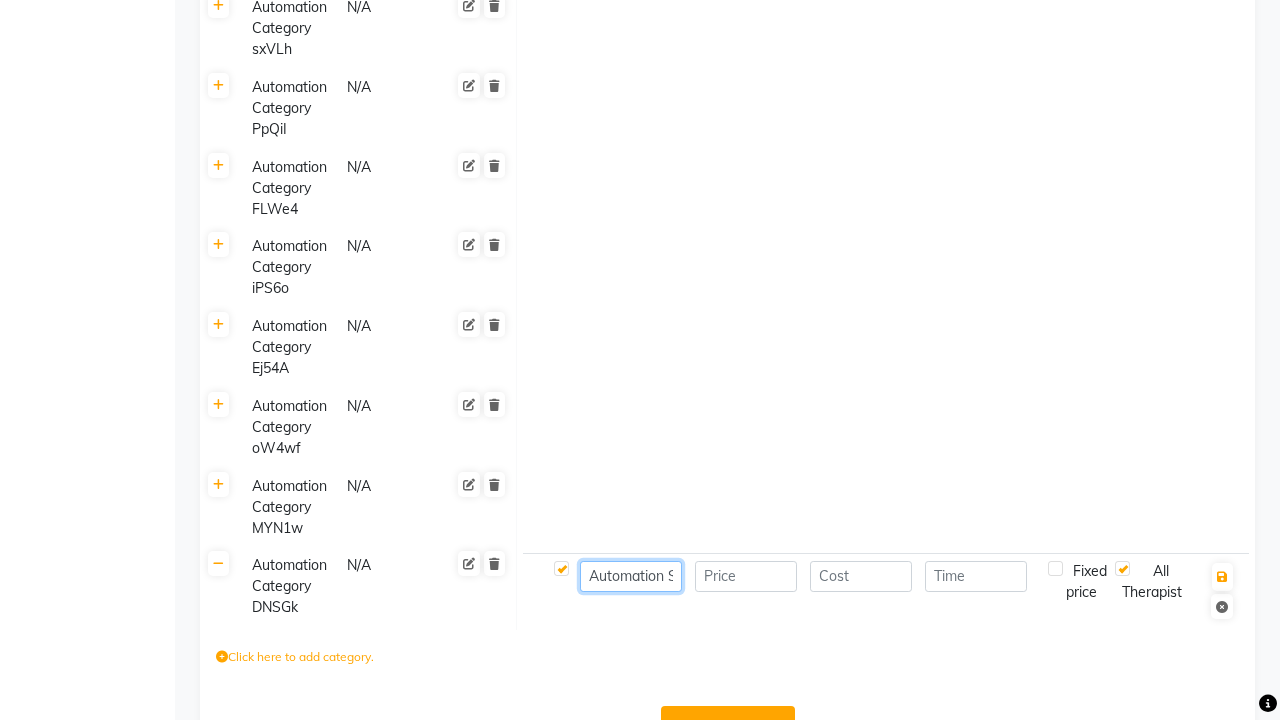 type on "Automation Service- nOxYo" 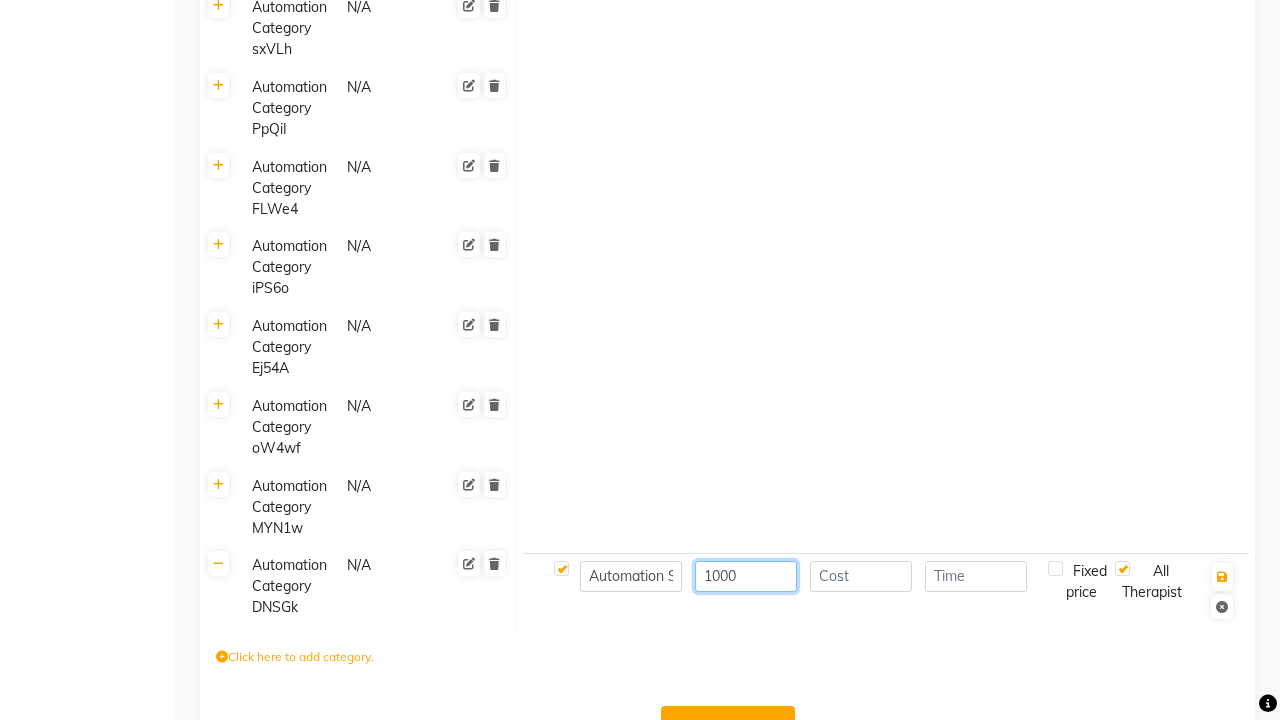 type on "1000" 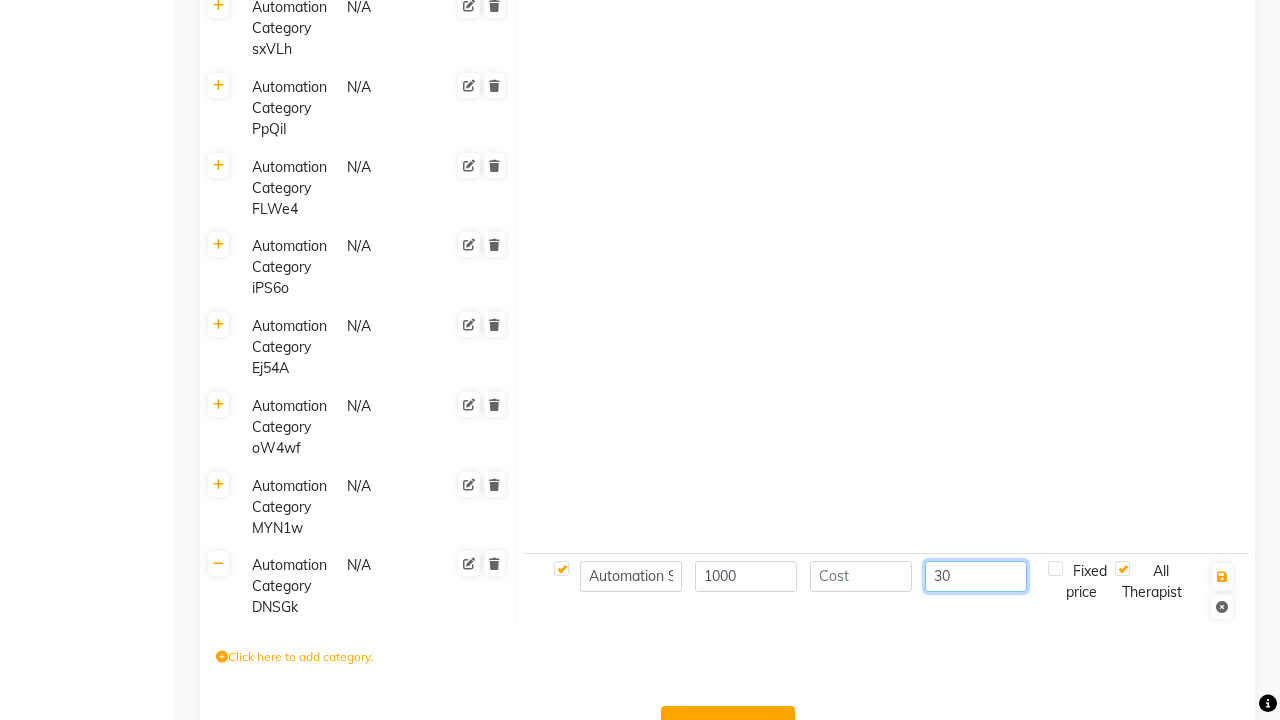 scroll, scrollTop: 0, scrollLeft: 0, axis: both 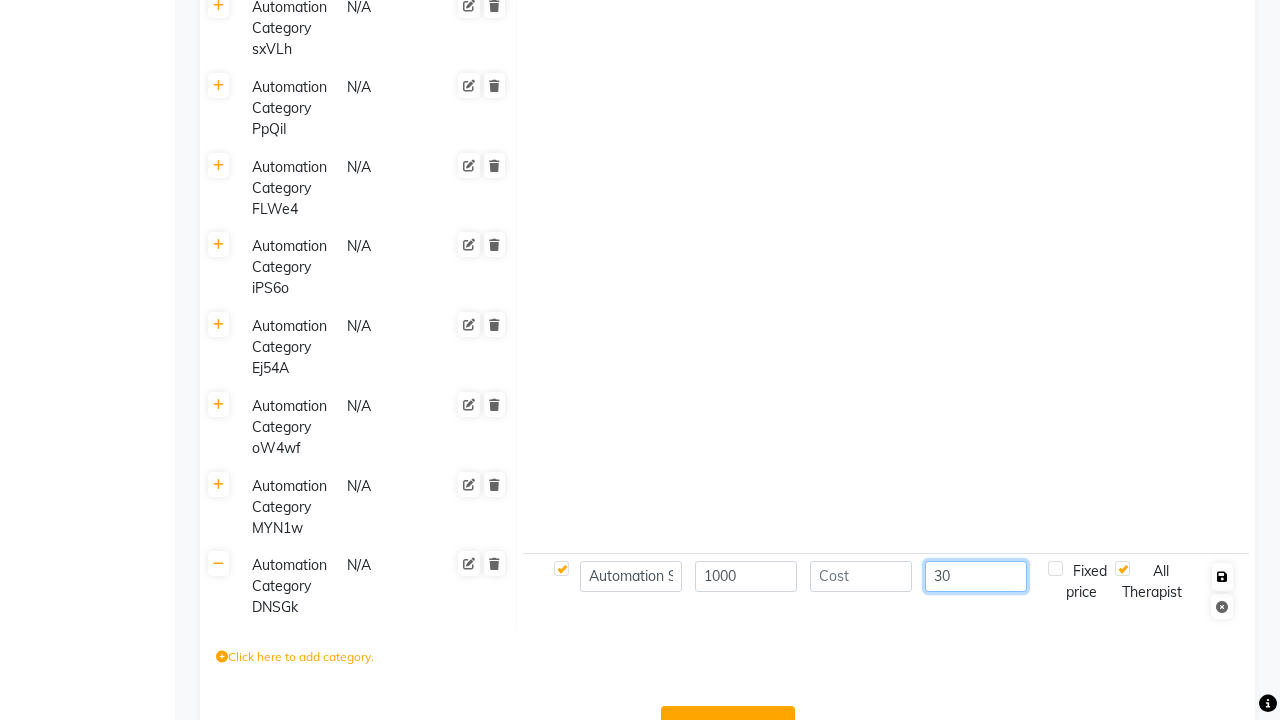 type on "30" 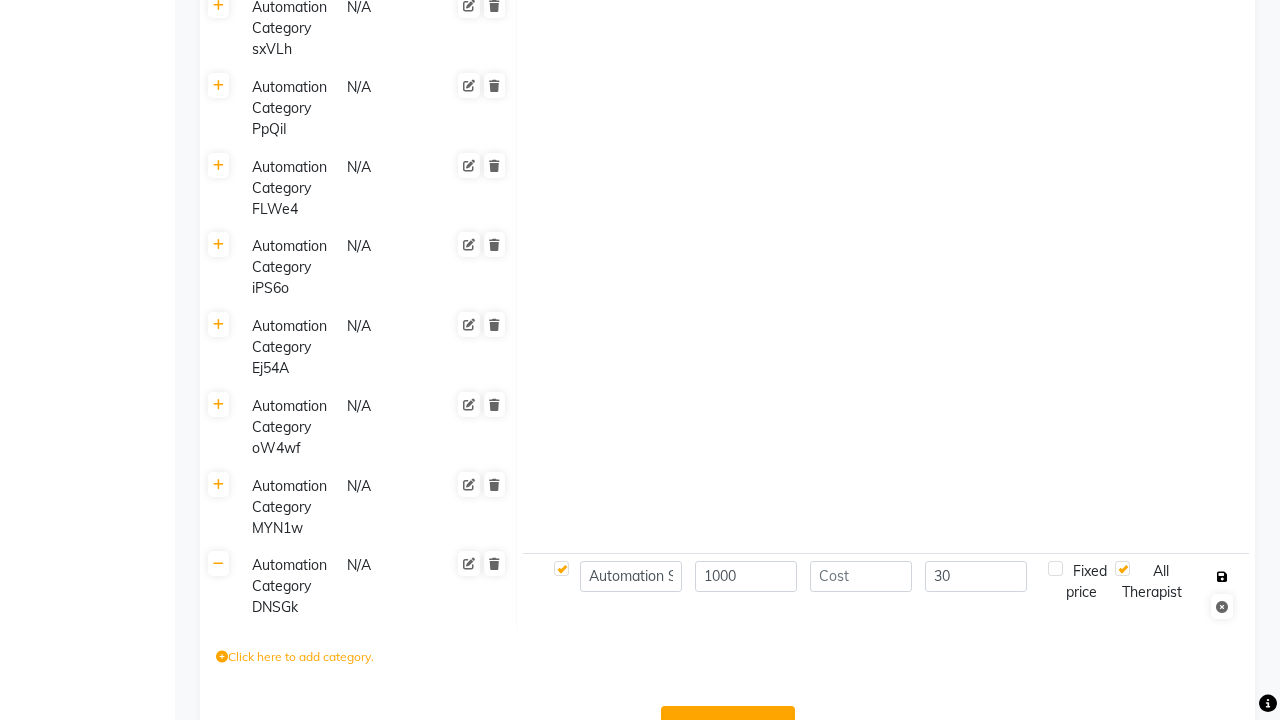 click at bounding box center (1222, 577) 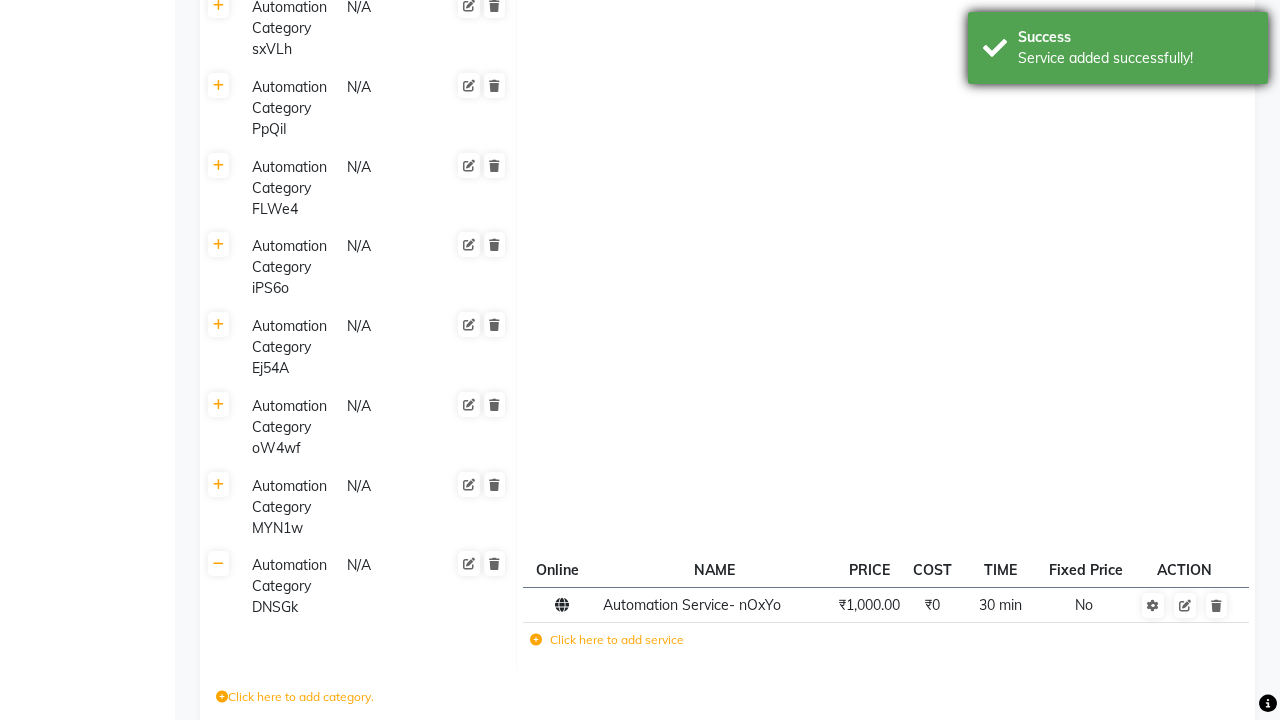 click on "Service added successfully!" at bounding box center (1135, 58) 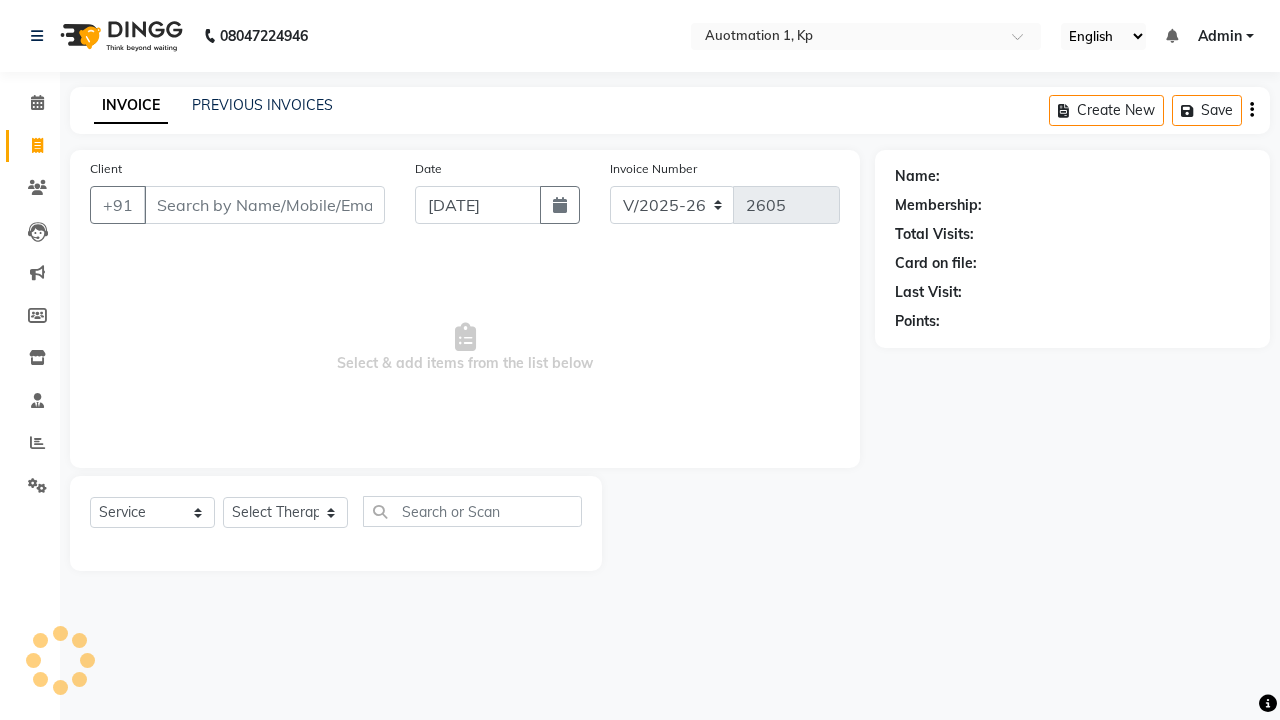 select on "150" 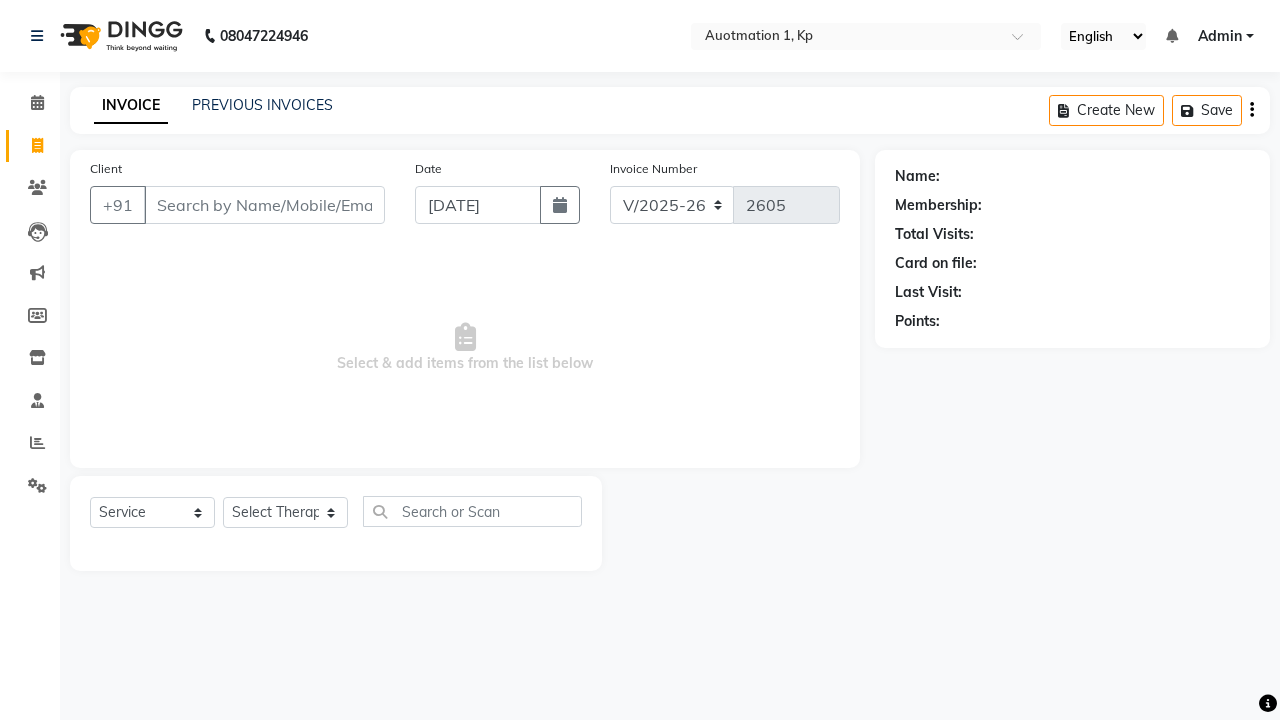 select on "2108" 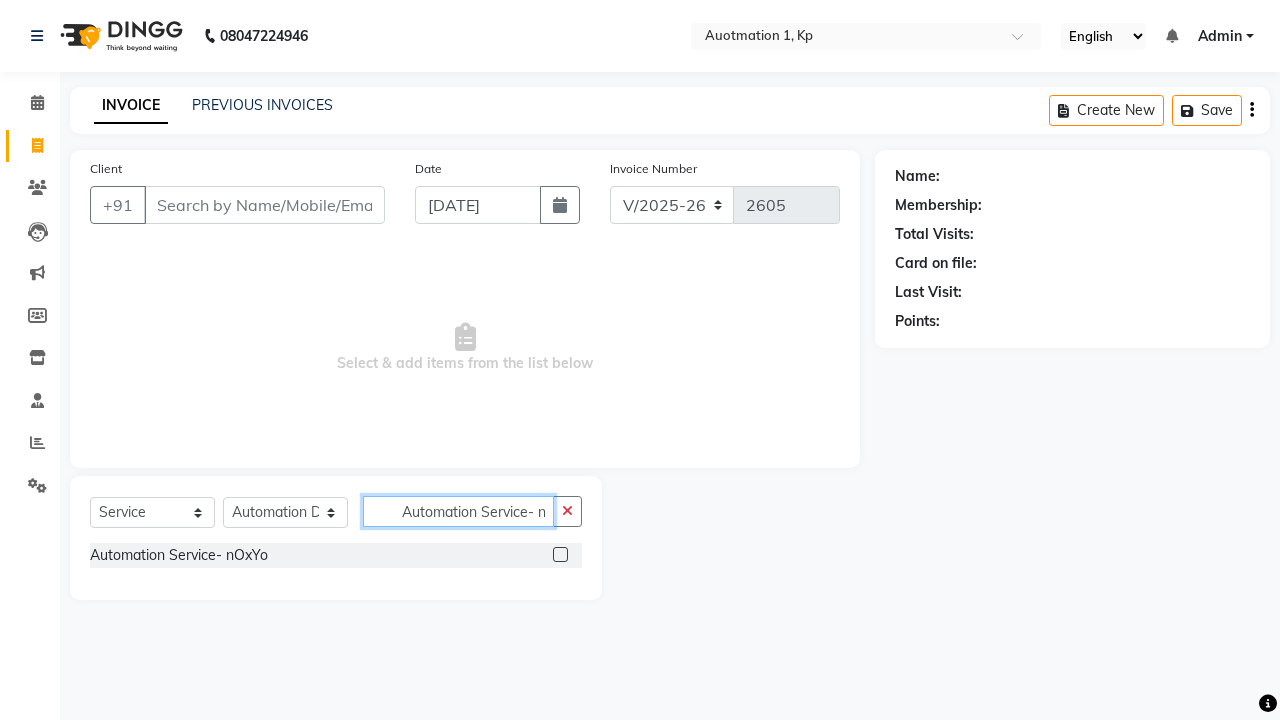 scroll, scrollTop: 0, scrollLeft: 7, axis: horizontal 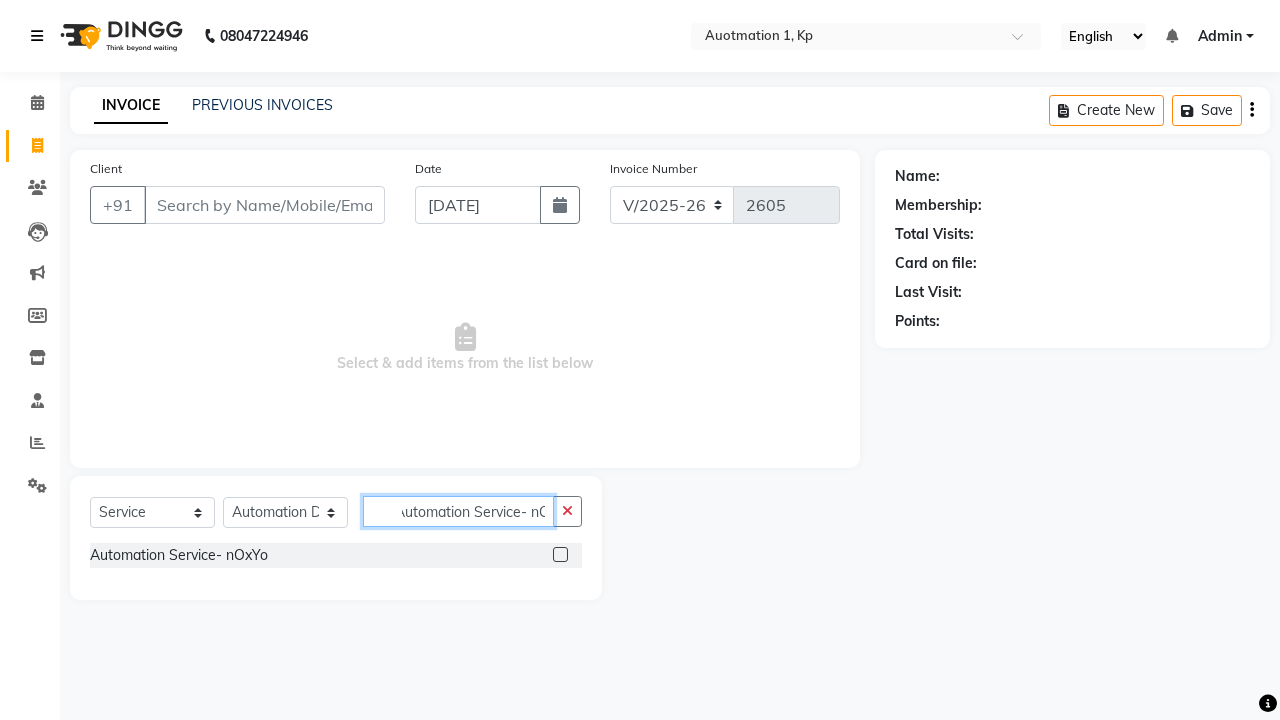 type on "Automation Service- nOxYo" 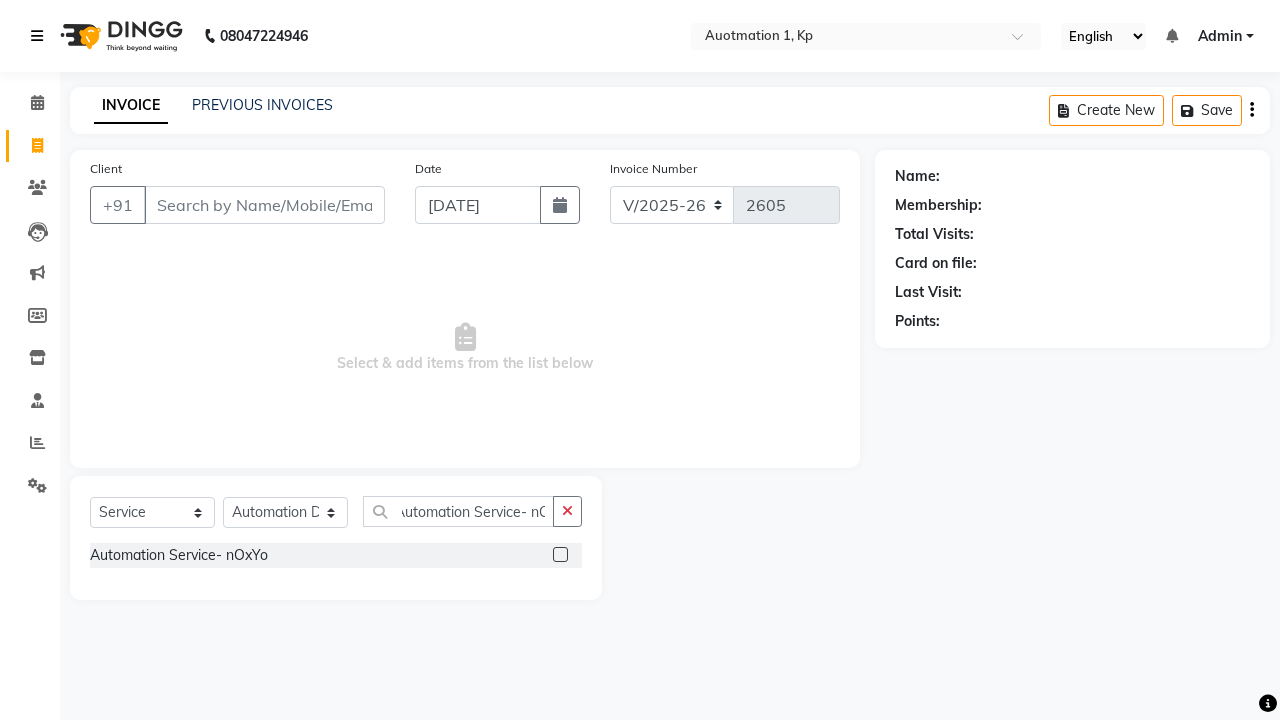 click at bounding box center (37, 36) 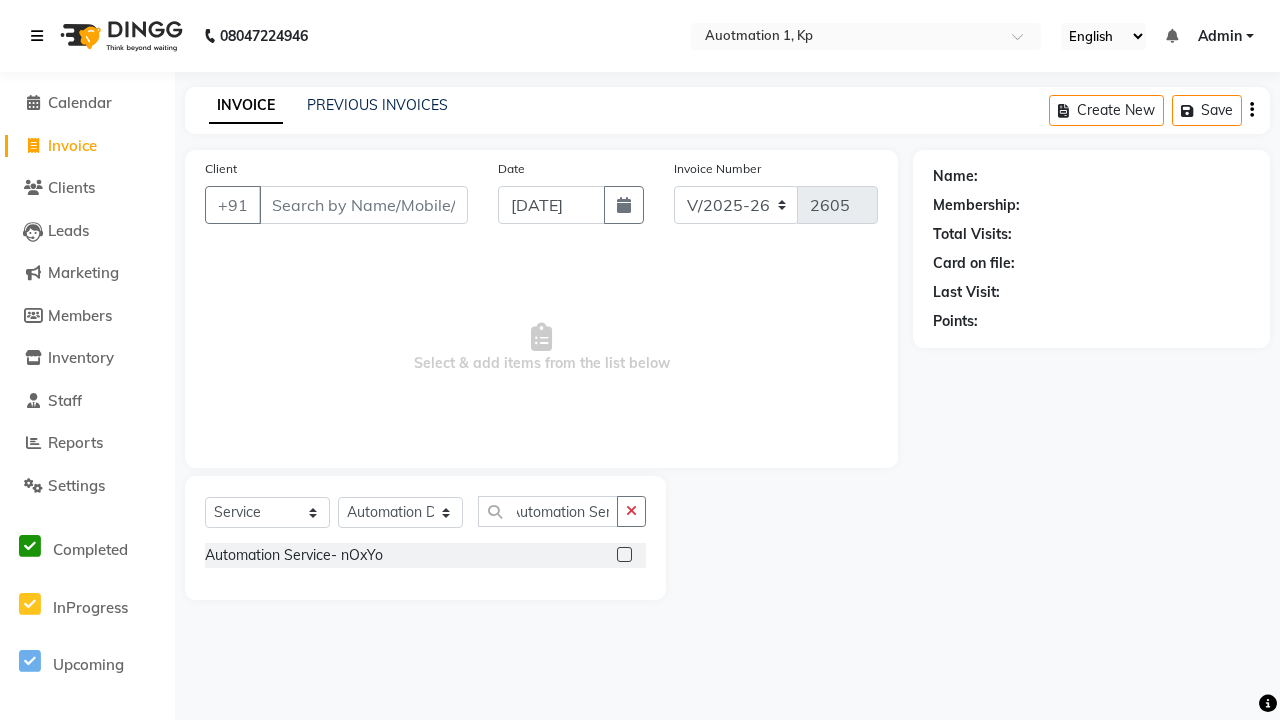 scroll, scrollTop: 0, scrollLeft: 0, axis: both 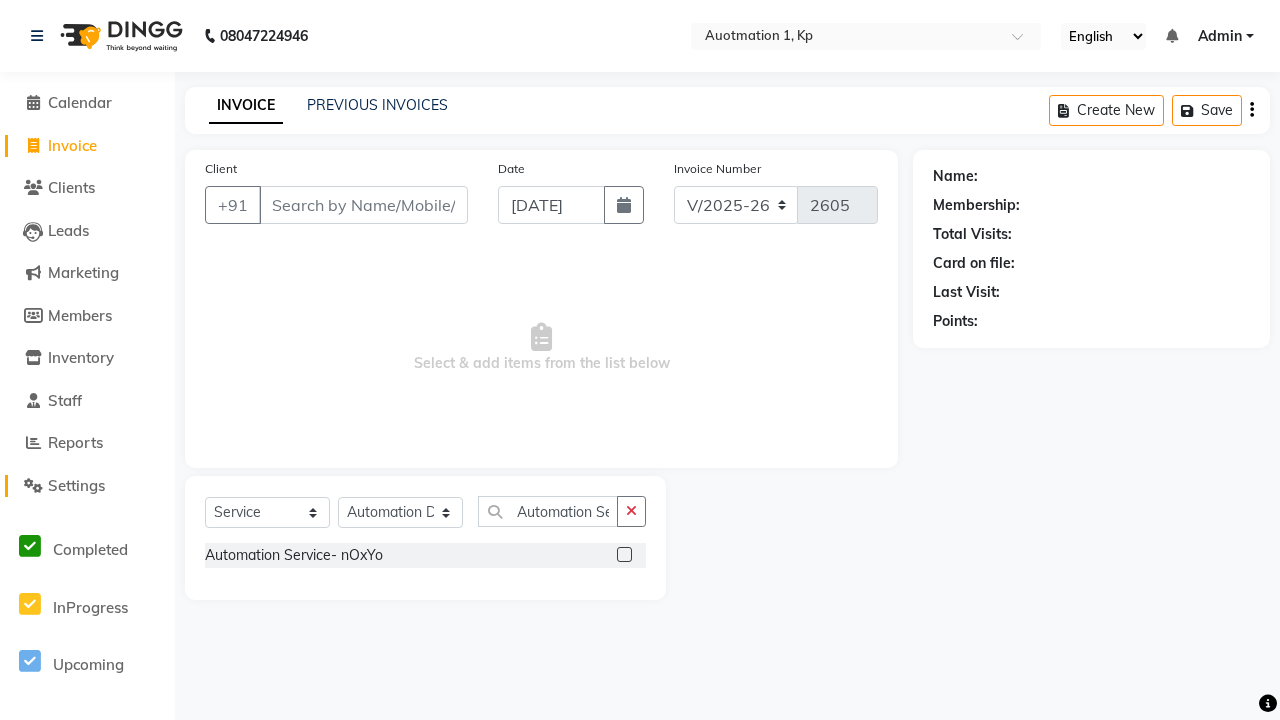 click on "Settings" 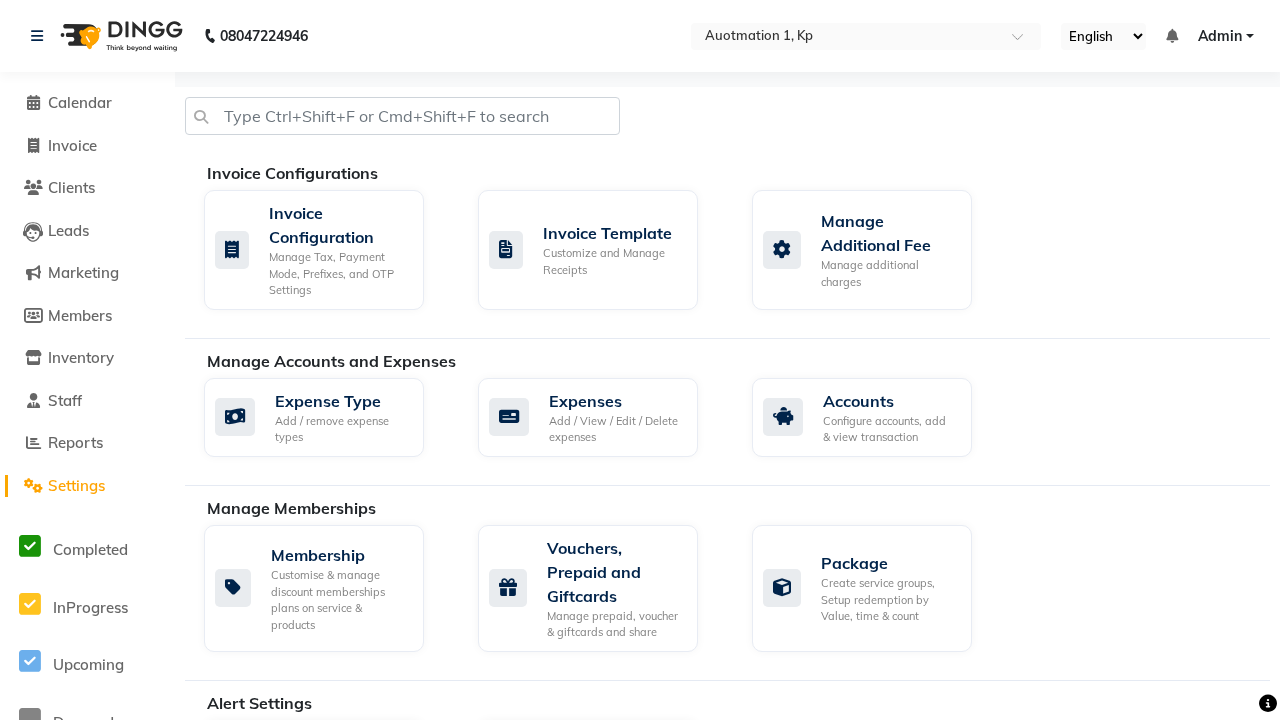 click on "Manage Services" 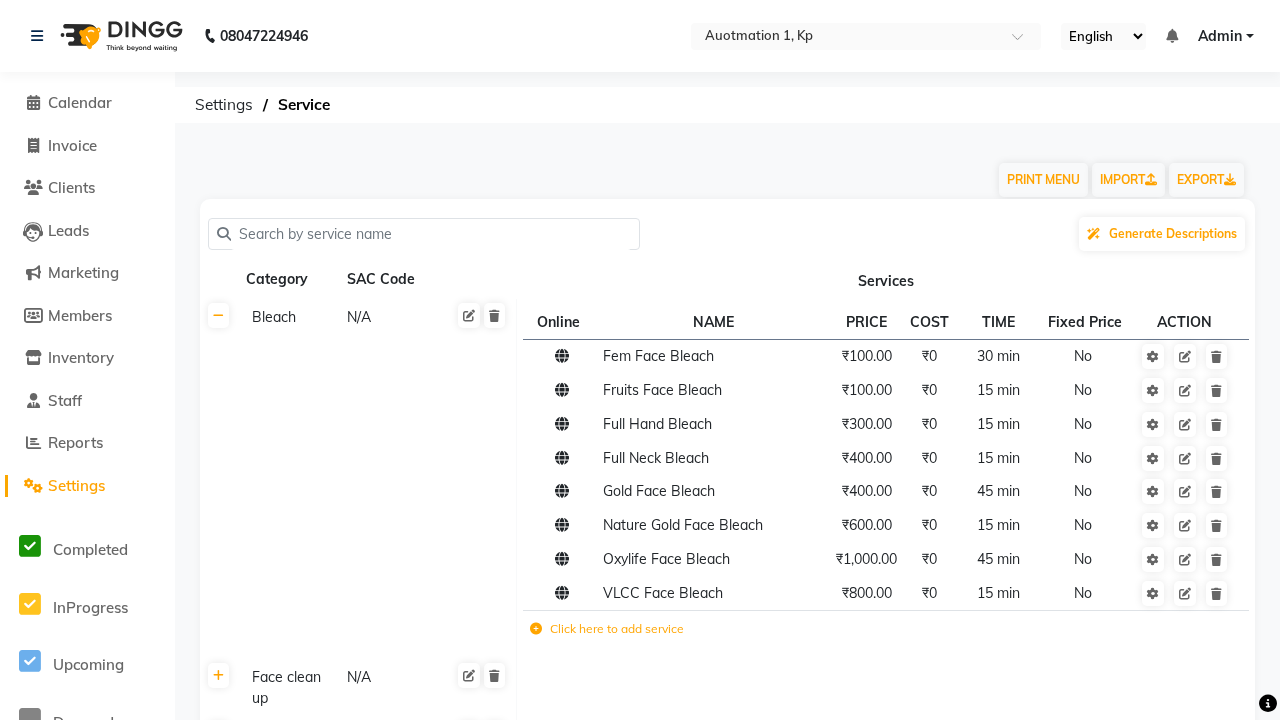 click 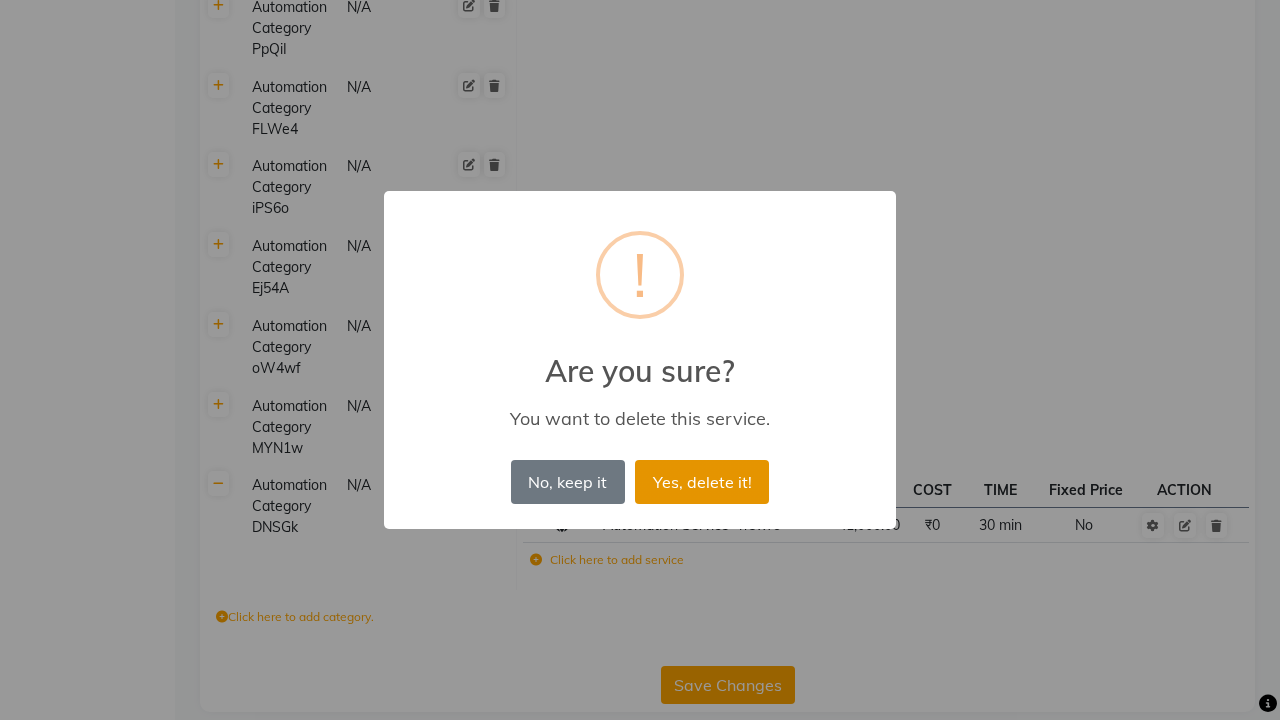 click on "Yes, delete it!" at bounding box center (702, 482) 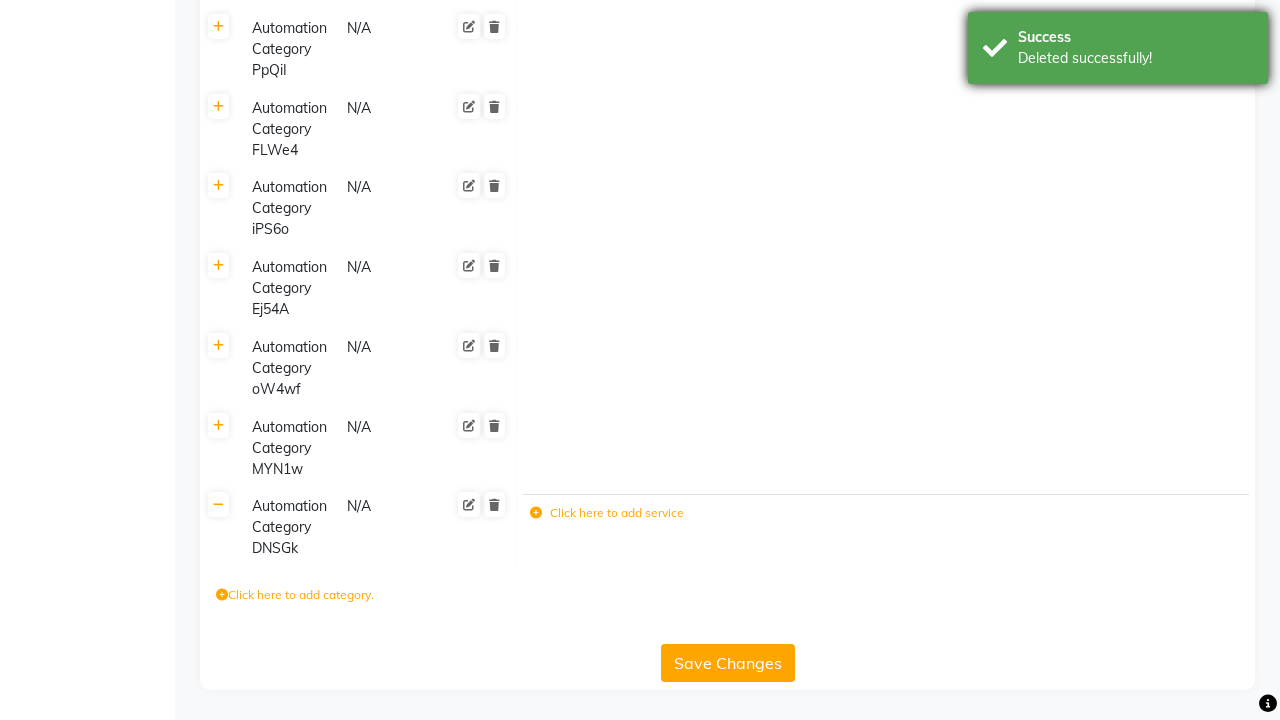 click on "Deleted successfully!" at bounding box center (1135, 58) 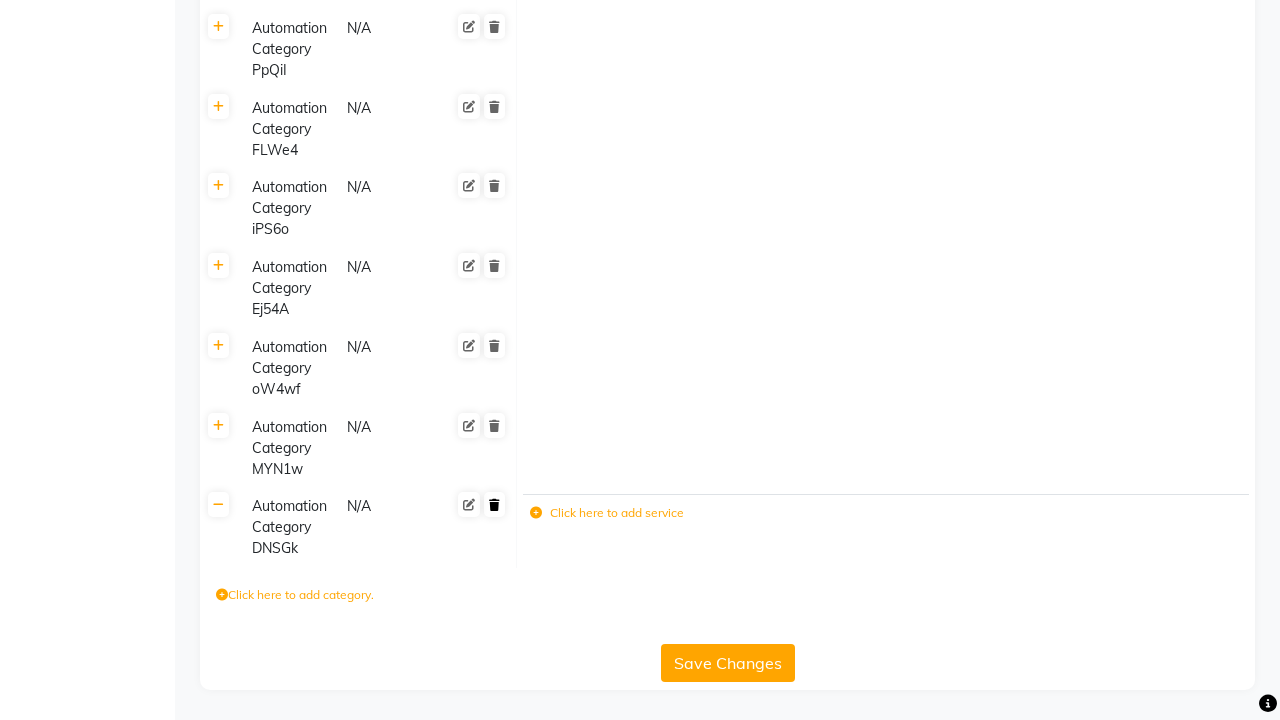 click 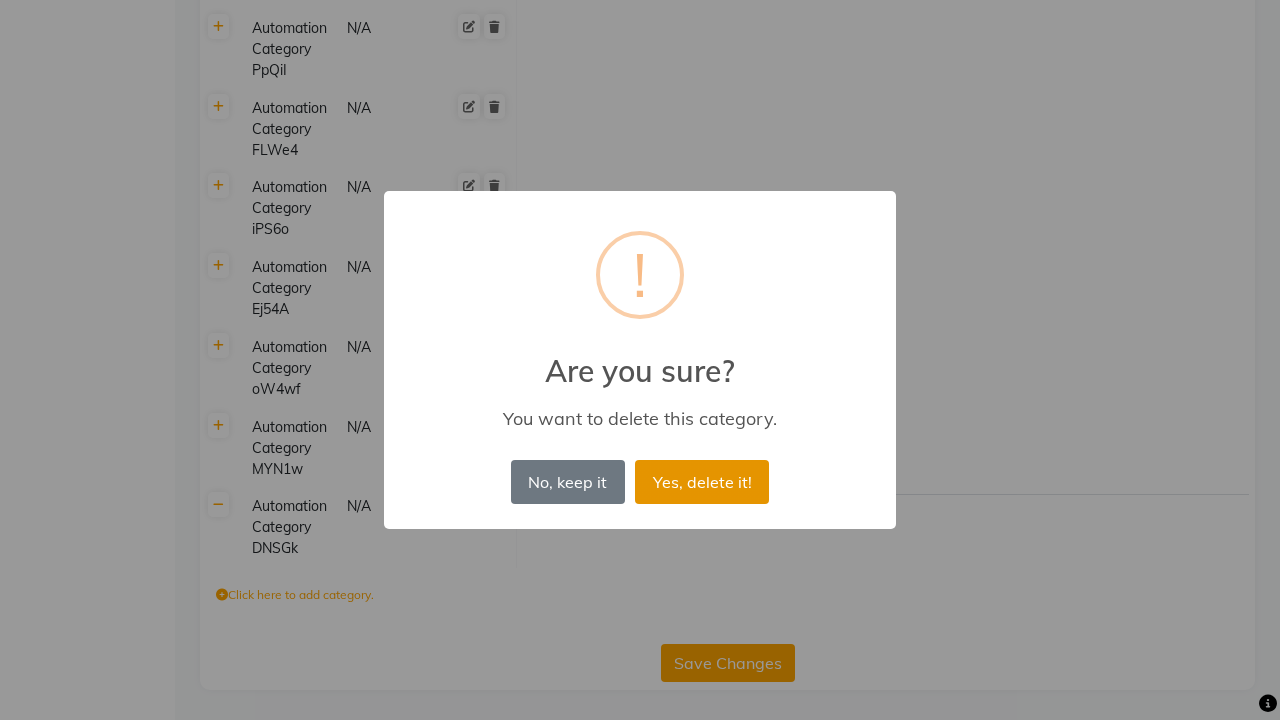 click on "Yes, delete it!" at bounding box center (702, 482) 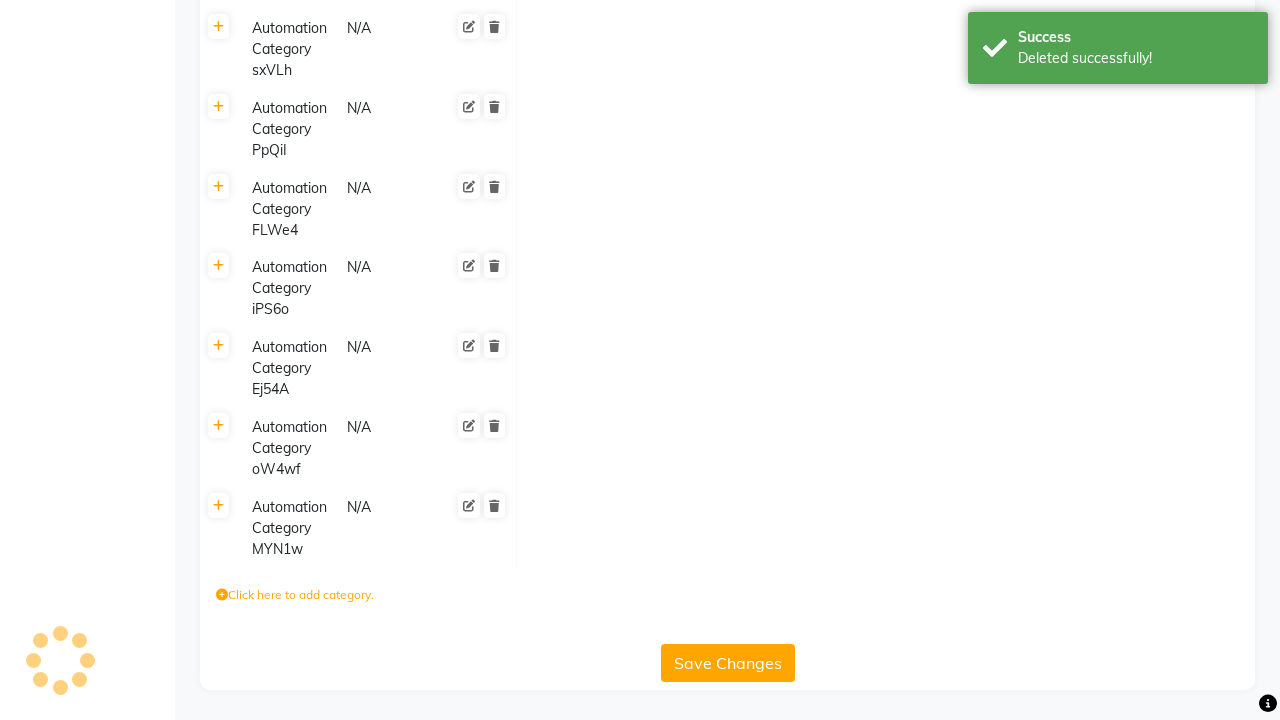 scroll, scrollTop: 2068, scrollLeft: 0, axis: vertical 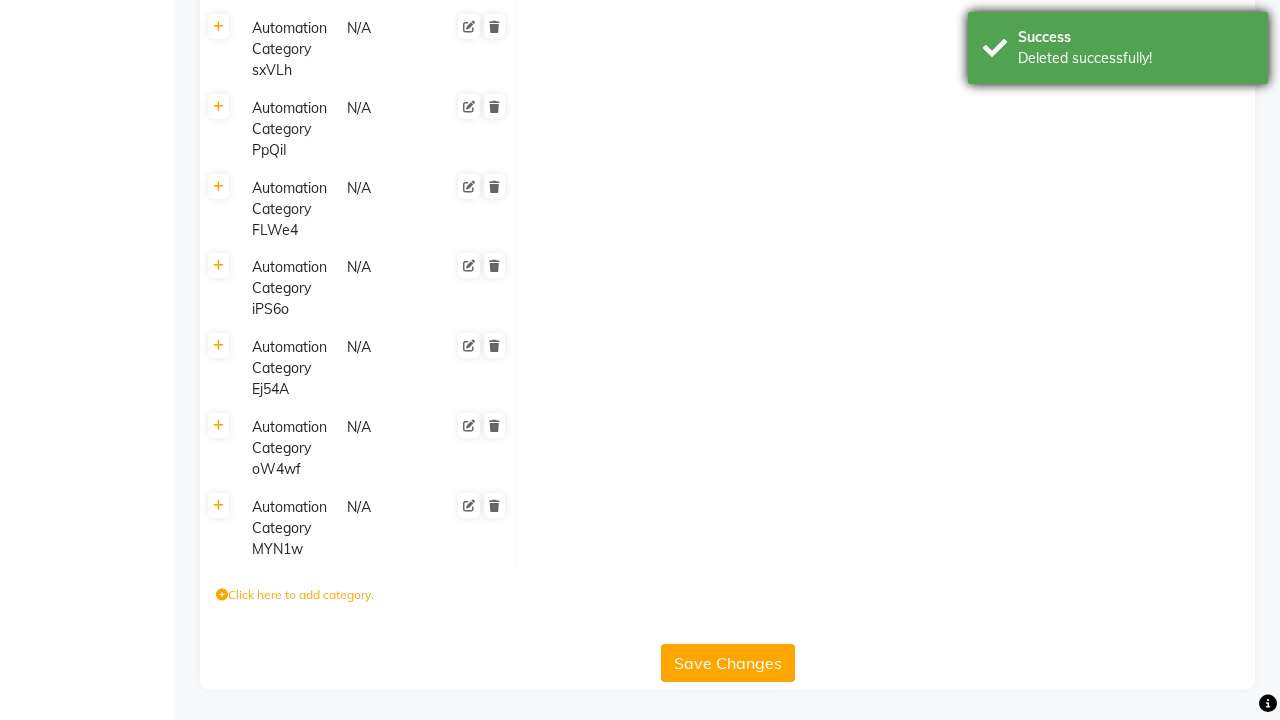 click on "Deleted successfully!" at bounding box center [1135, 58] 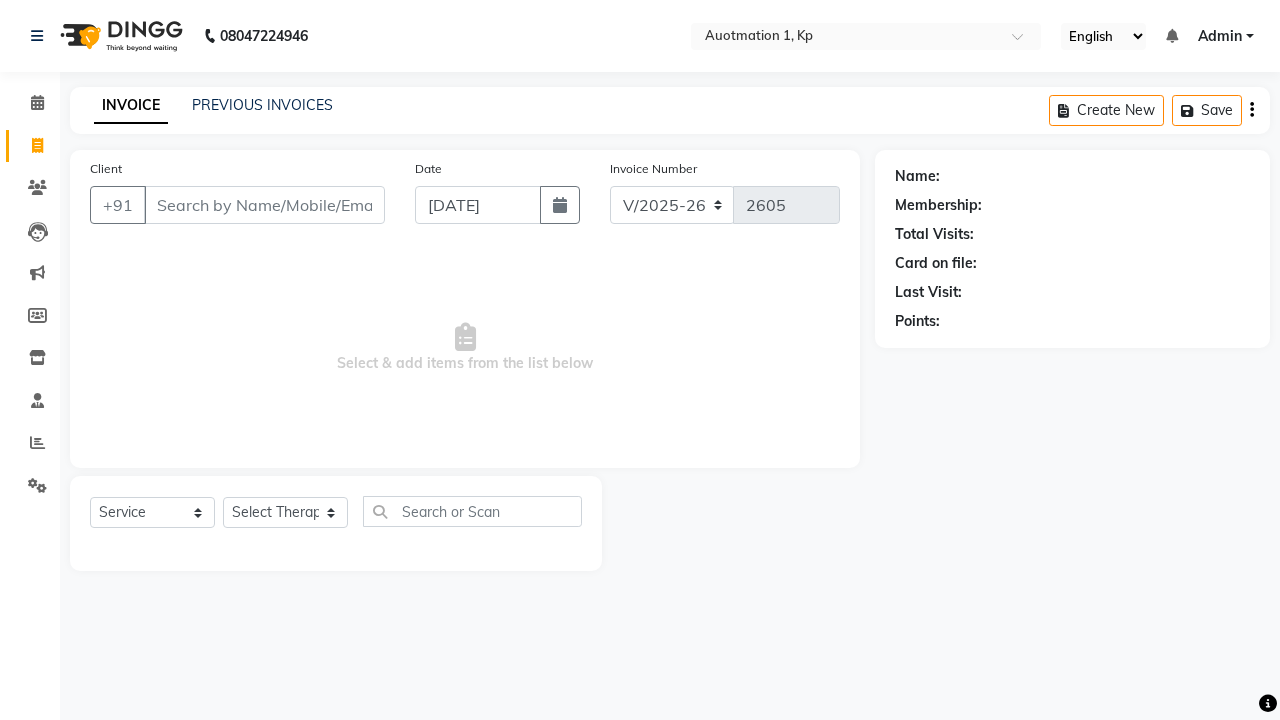 select on "150" 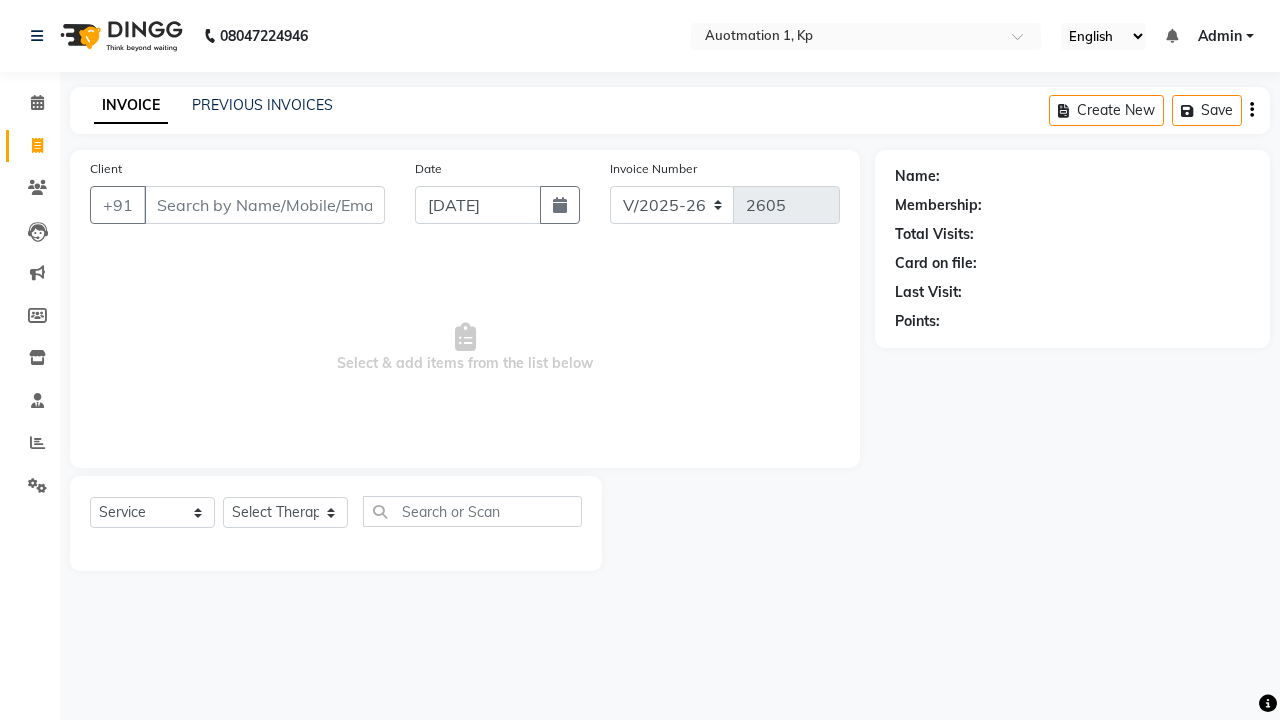 select on "2108" 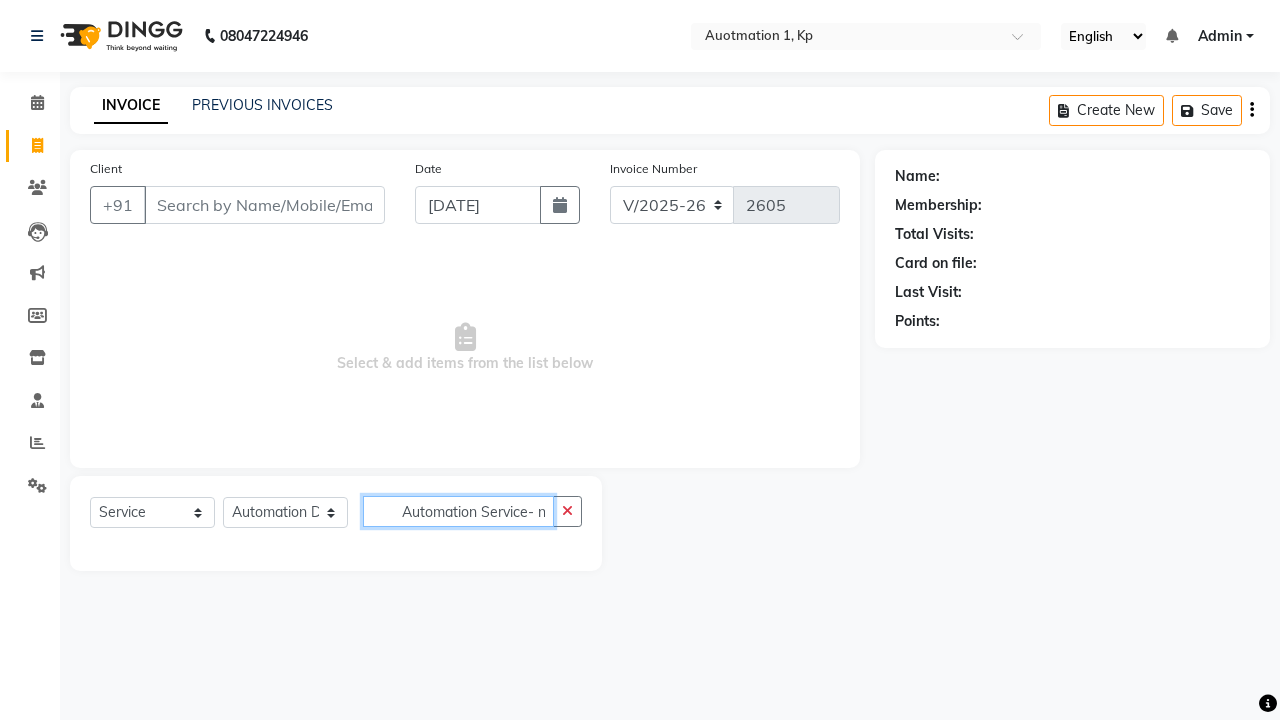 scroll, scrollTop: 0, scrollLeft: 7, axis: horizontal 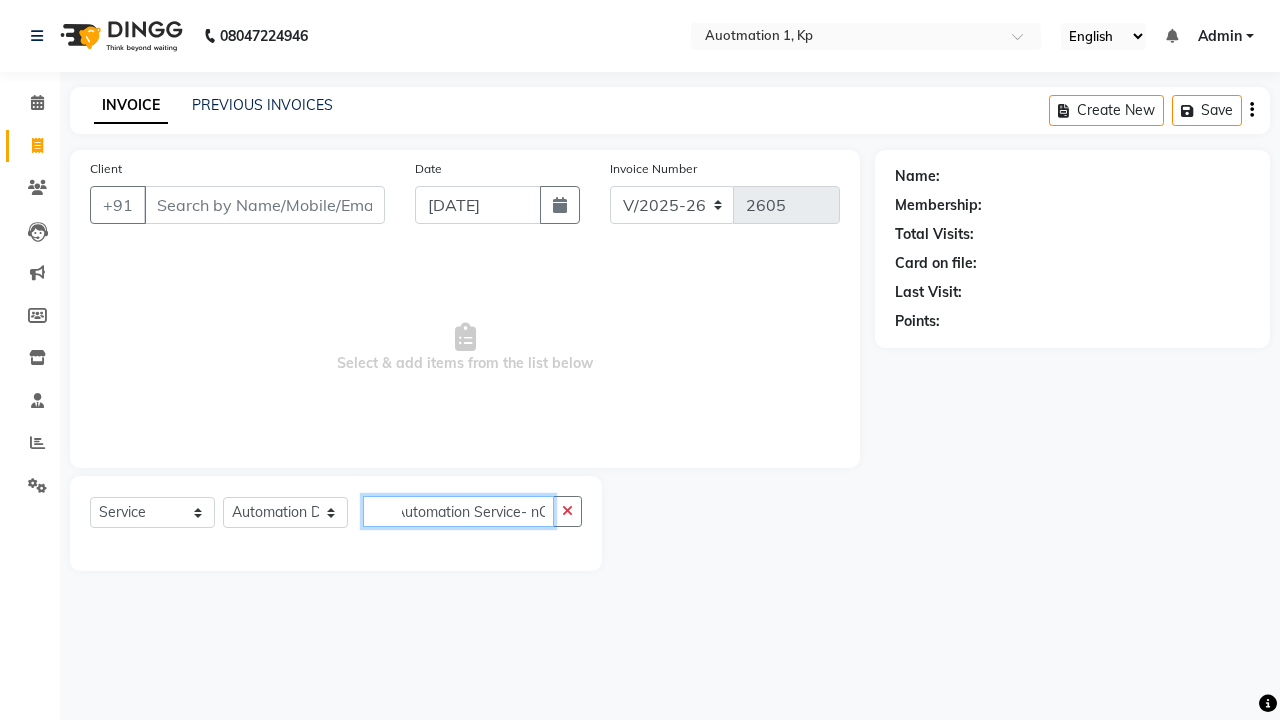 type on "Automation Service- nOxYo" 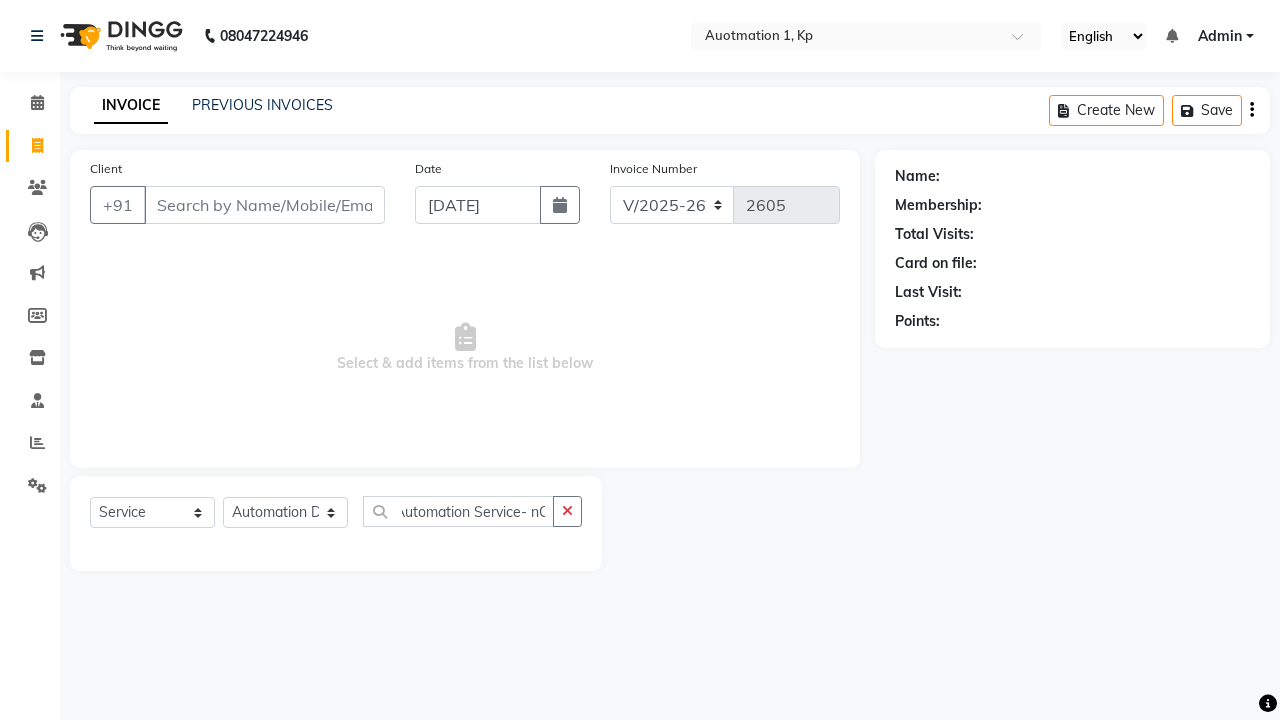 click on "Admin" at bounding box center (1220, 36) 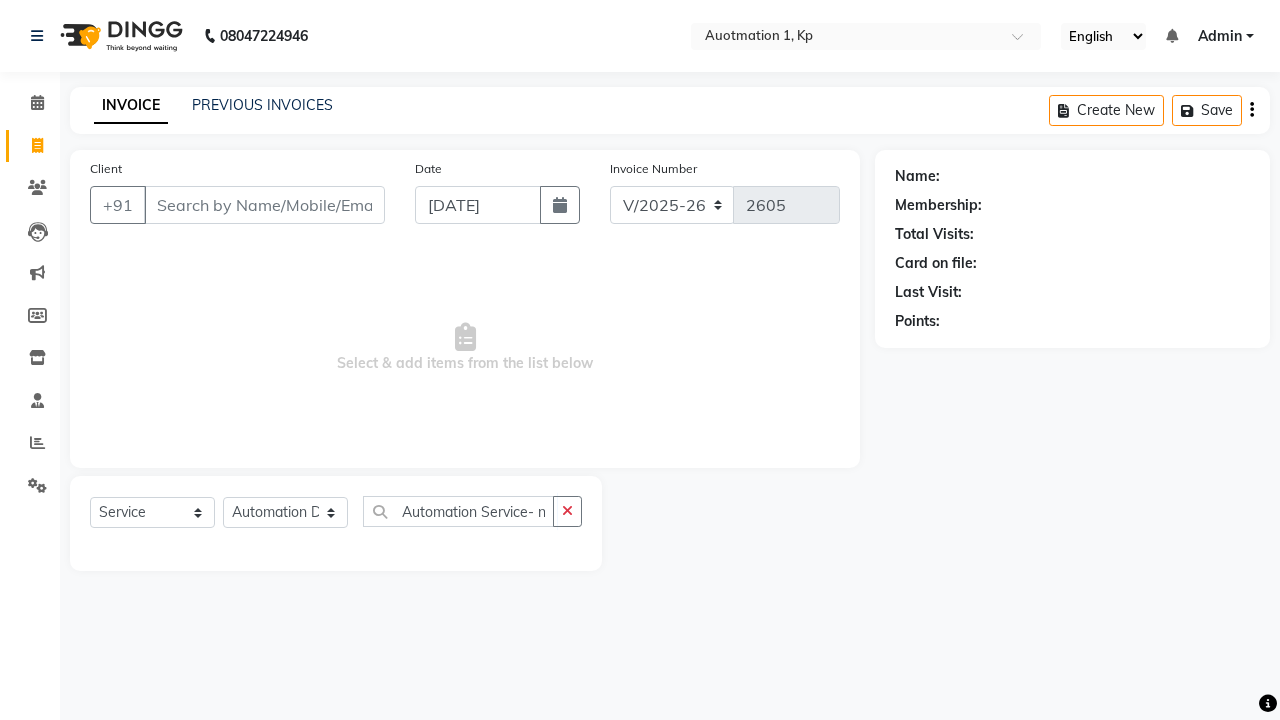 click on "Sign out" at bounding box center (0, 0) 